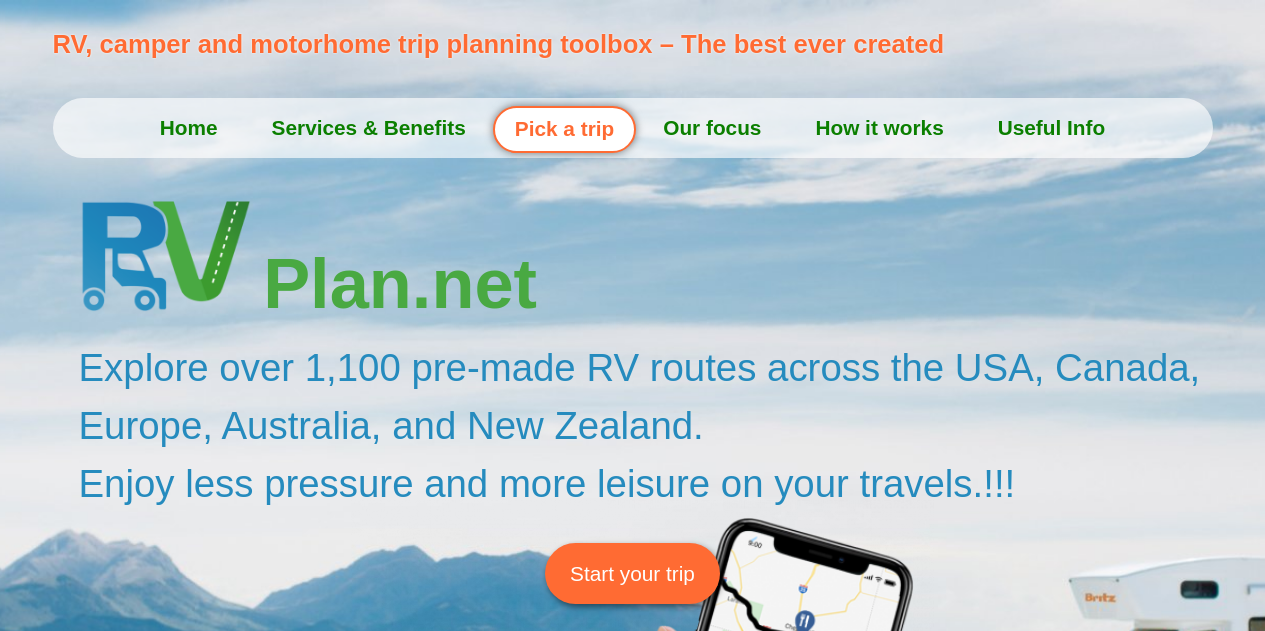 scroll, scrollTop: 0, scrollLeft: 0, axis: both 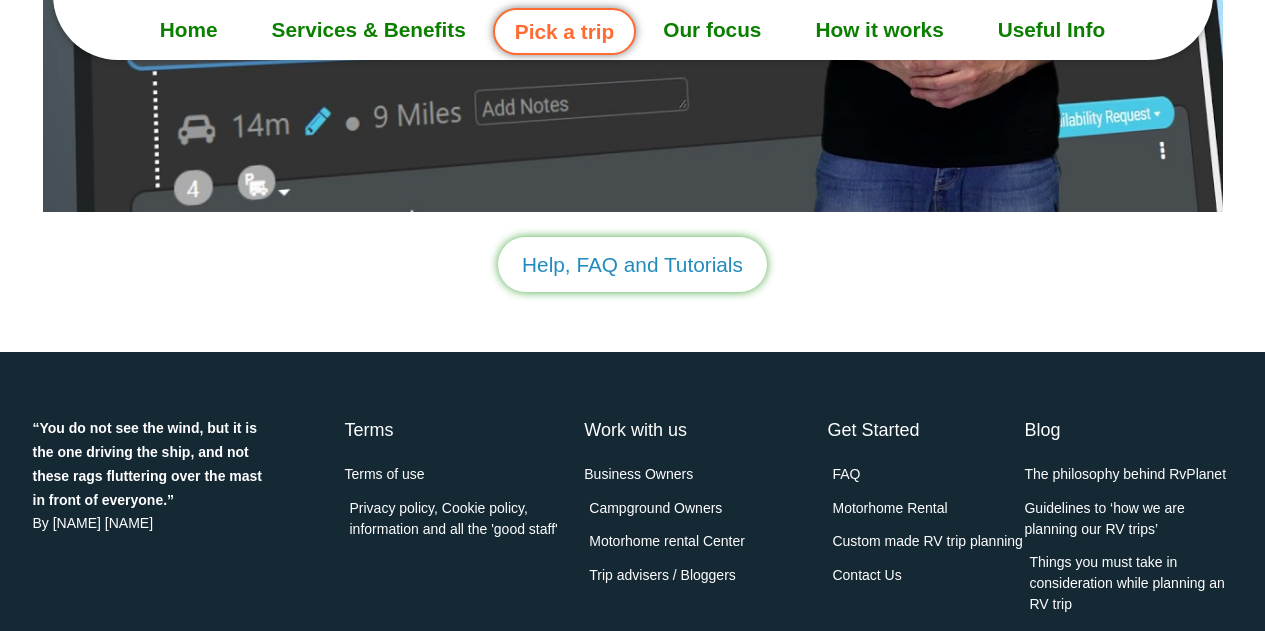 click on "How it works" 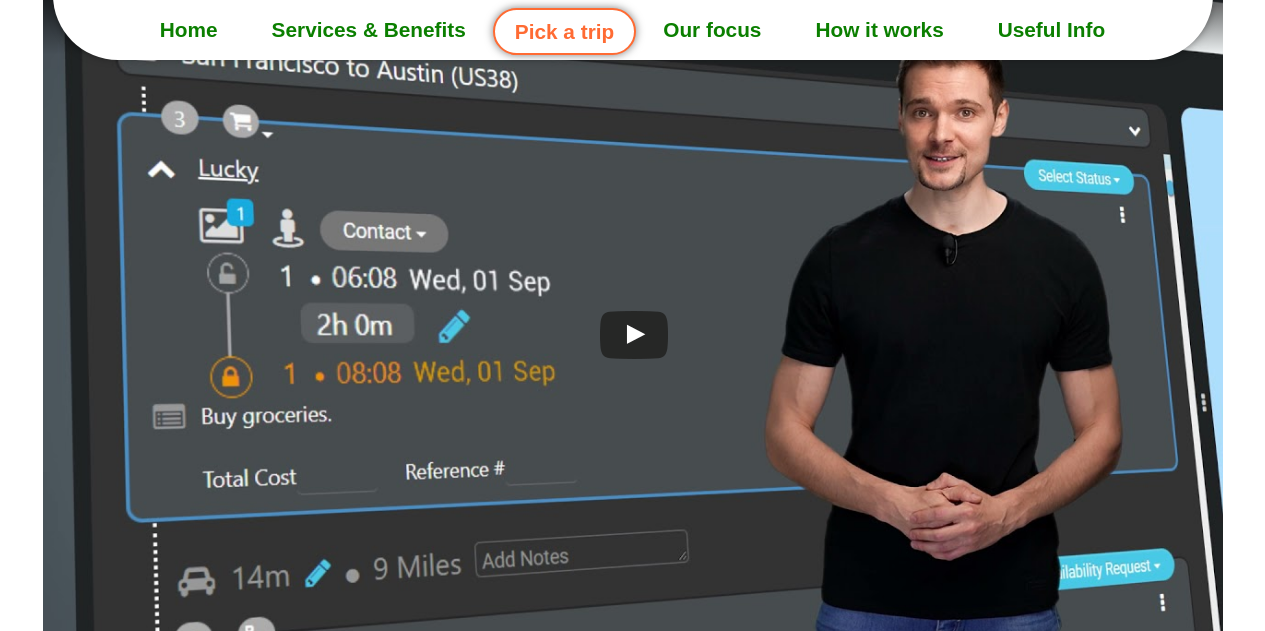 scroll, scrollTop: 5265, scrollLeft: 0, axis: vertical 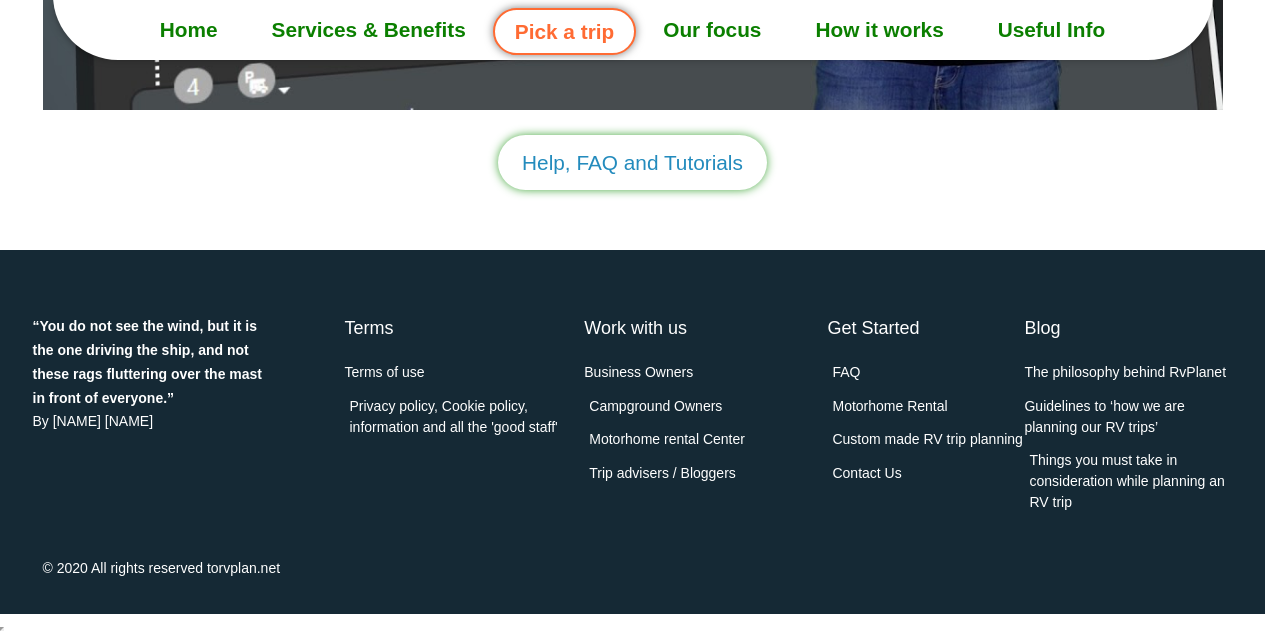 click on "Contact Us" at bounding box center (864, 473) 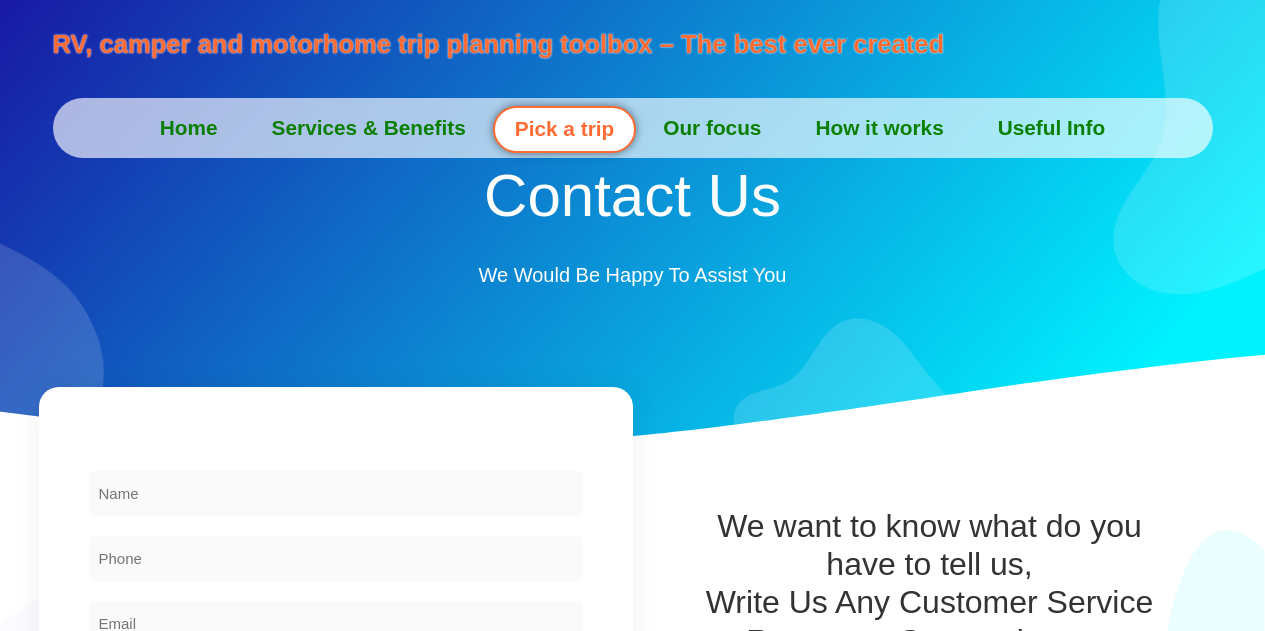 scroll, scrollTop: 0, scrollLeft: 0, axis: both 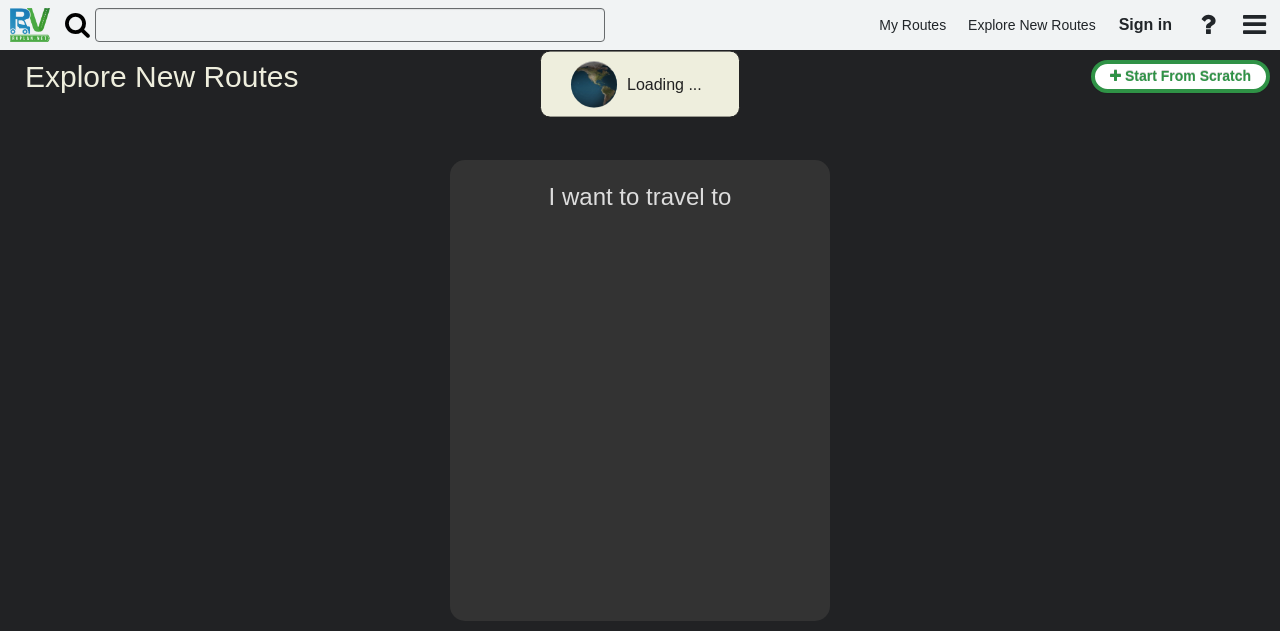 select on "number:1" 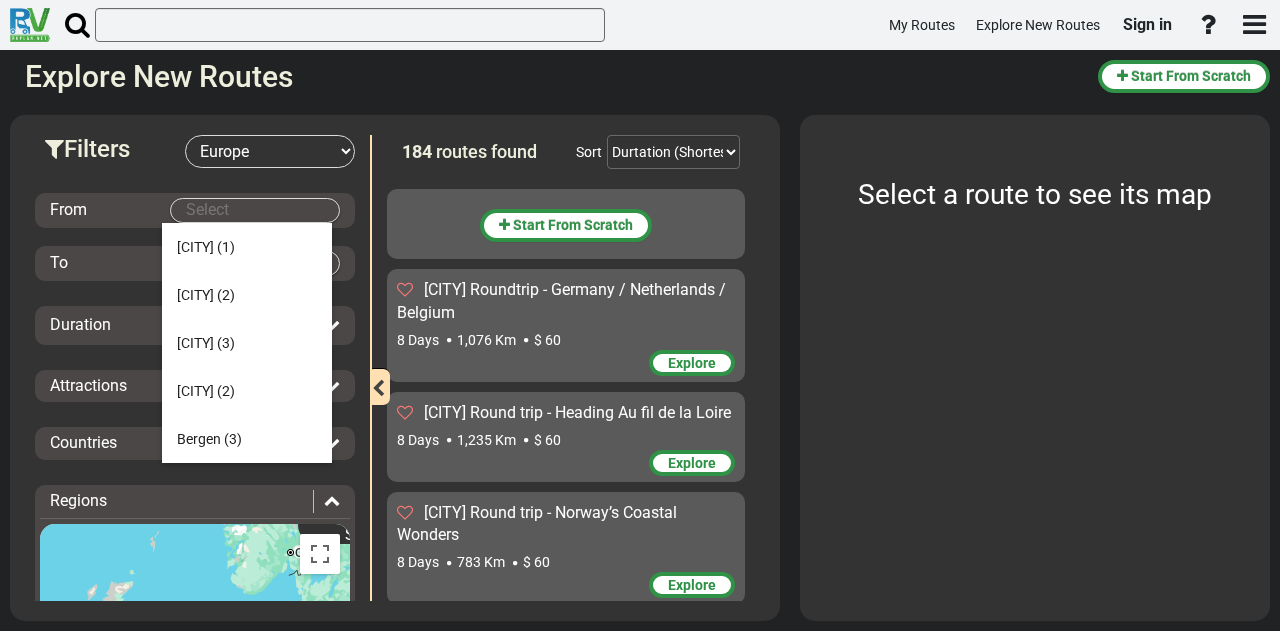 click on "My Routes
Explore New Routes
Sign in
×" at bounding box center [640, 315] 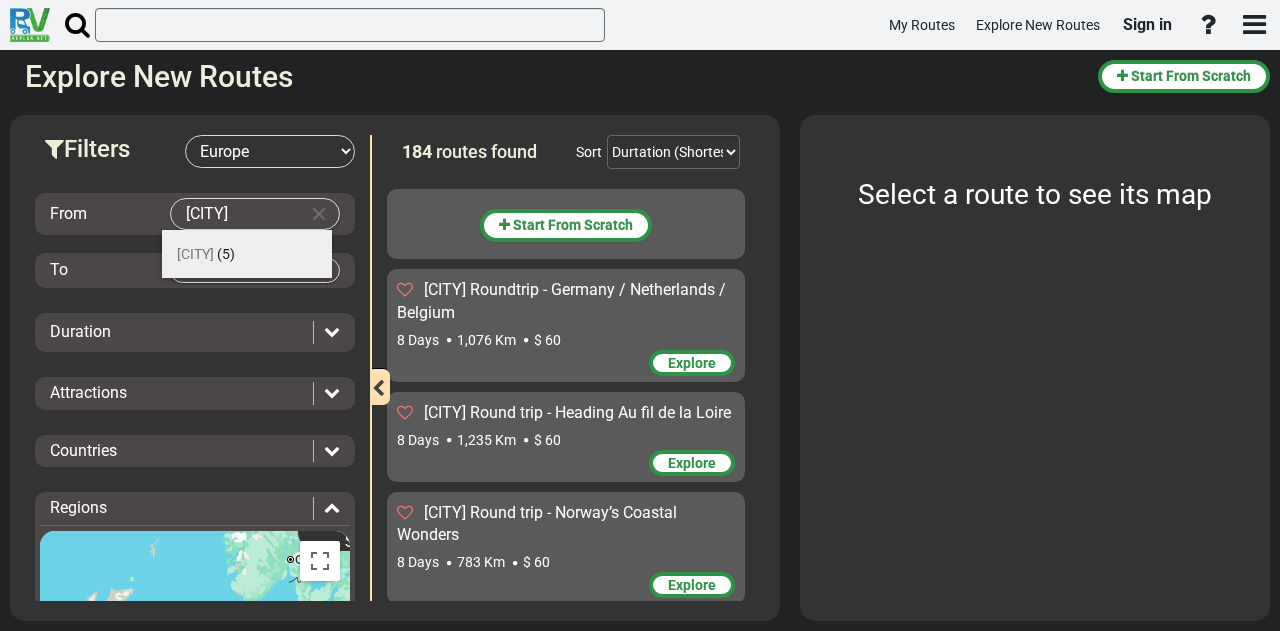 click on "[CITY]" at bounding box center [195, 254] 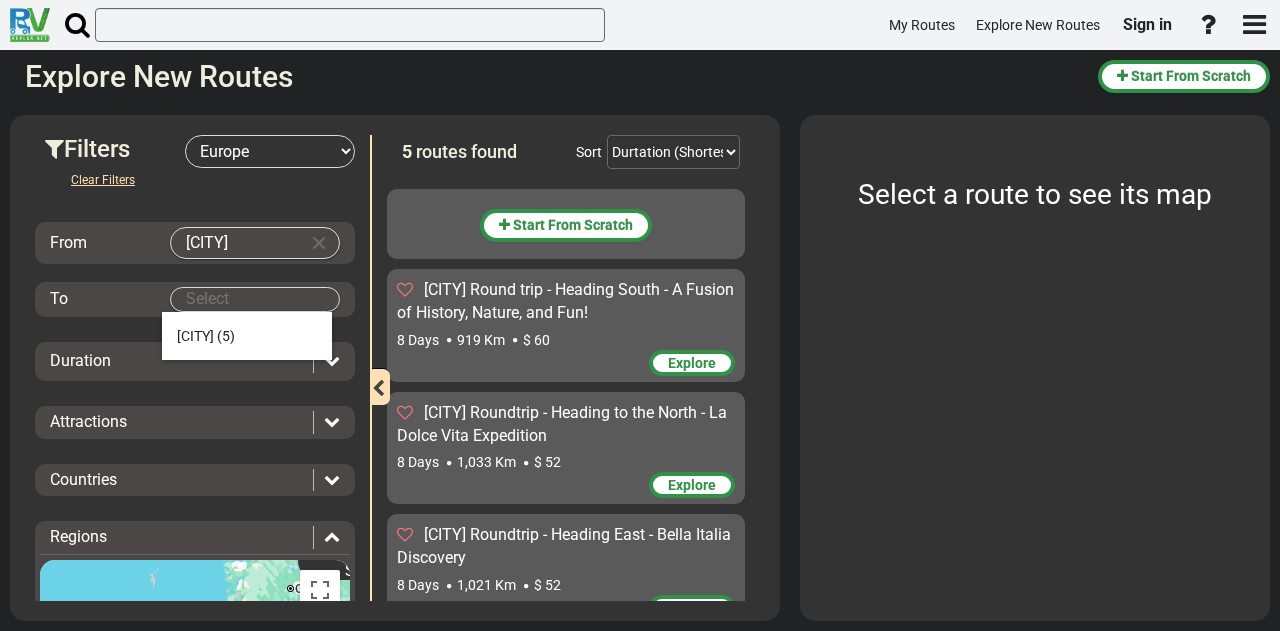click on "My Routes
Explore New Routes
Sign in
×" at bounding box center [640, 315] 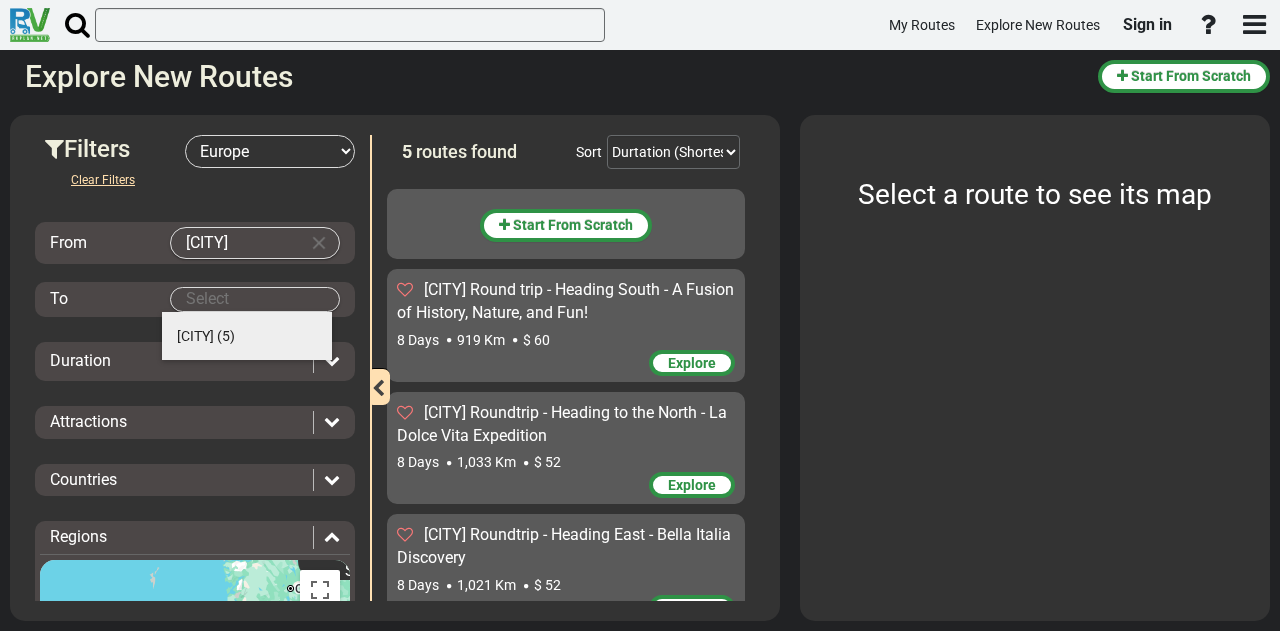 click on "(5)" at bounding box center (226, 336) 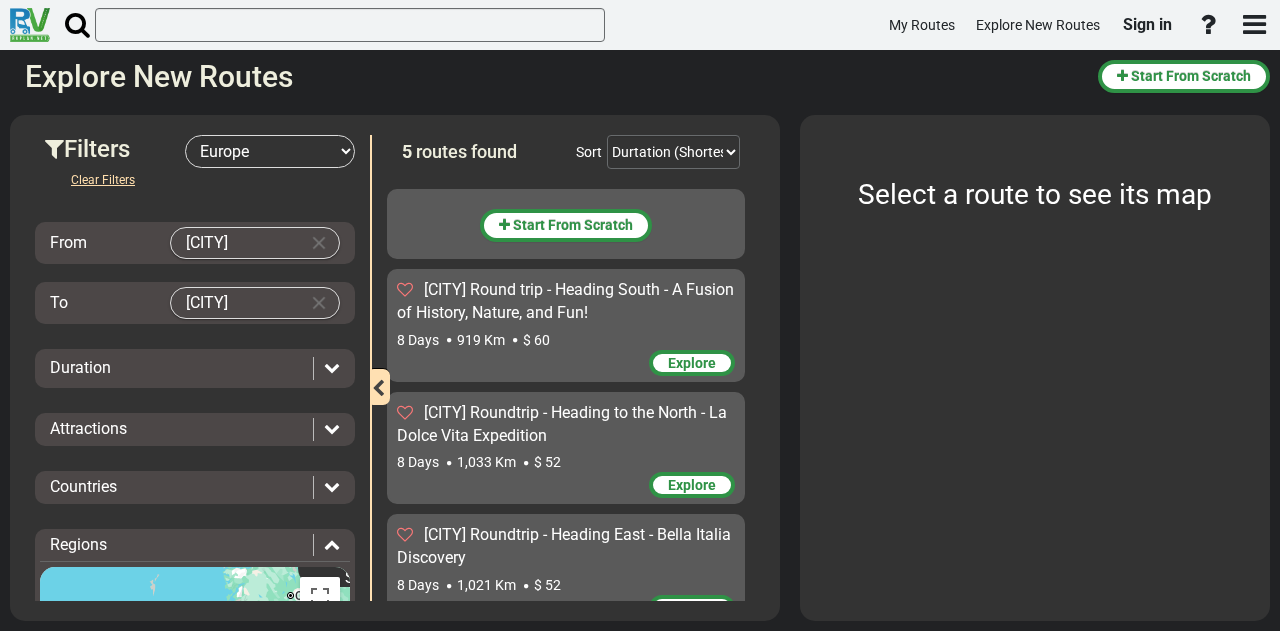 click on "Duration" at bounding box center (195, 368) 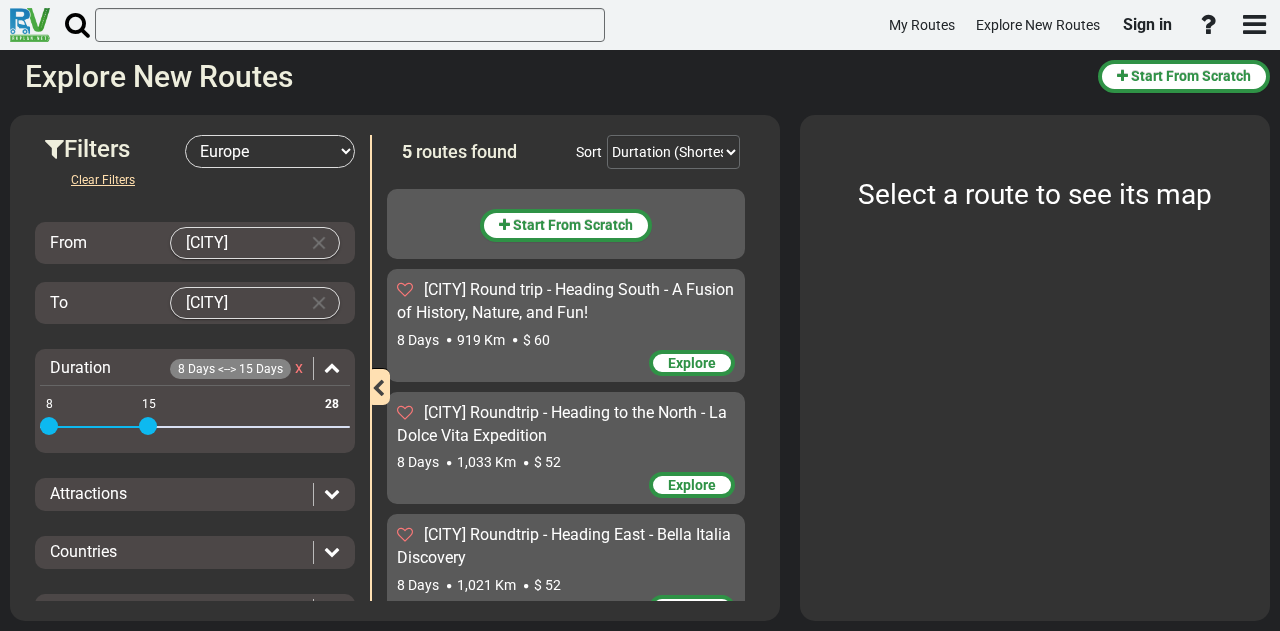 drag, startPoint x: 332, startPoint y: 424, endPoint x: 146, endPoint y: 424, distance: 186 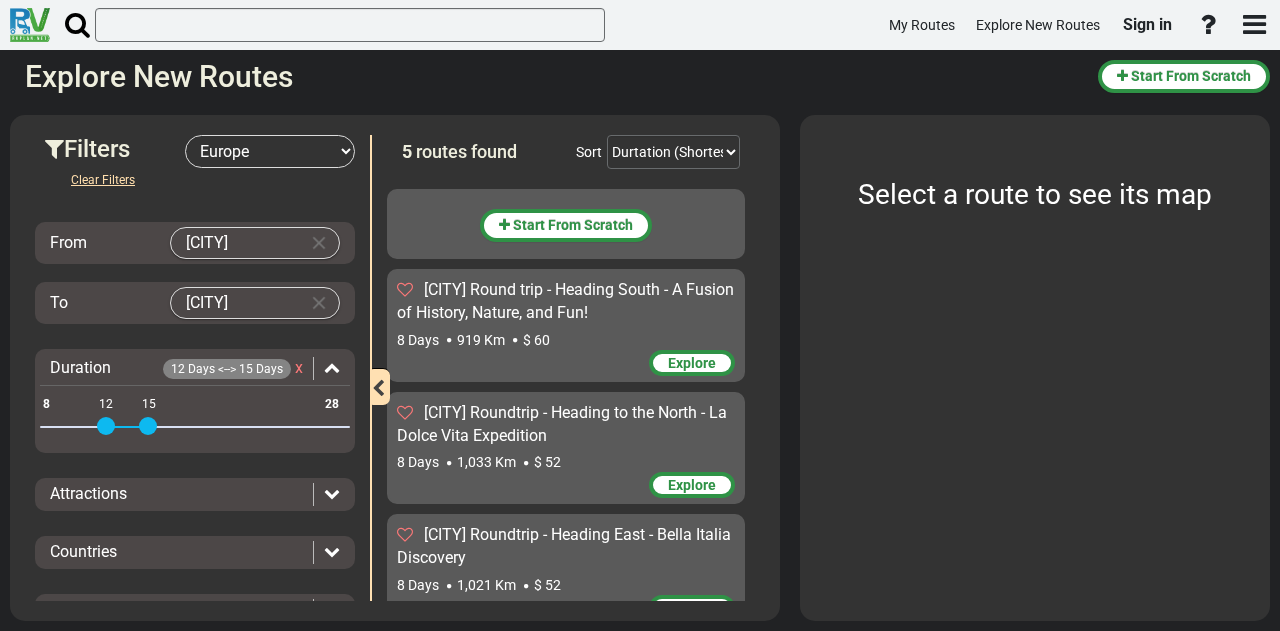 drag, startPoint x: 47, startPoint y: 430, endPoint x: 104, endPoint y: 434, distance: 57.14018 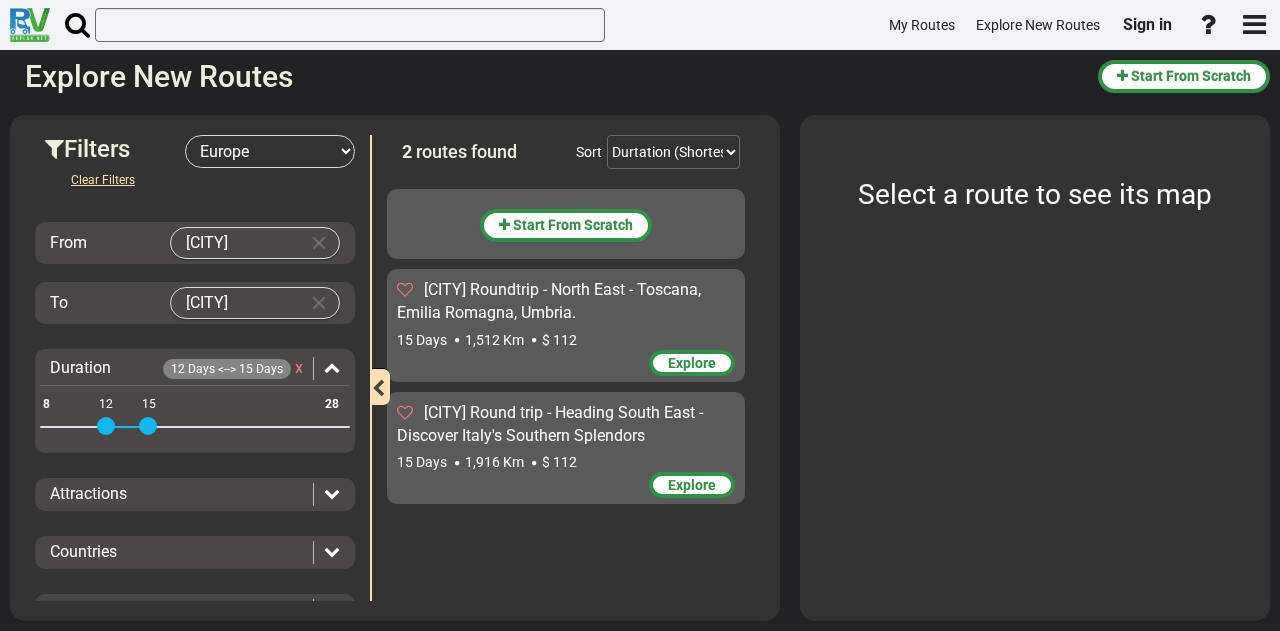 click on "[CITY]  Round trip - Heading South East - Discover Italy's Southern Splendors" at bounding box center (550, 424) 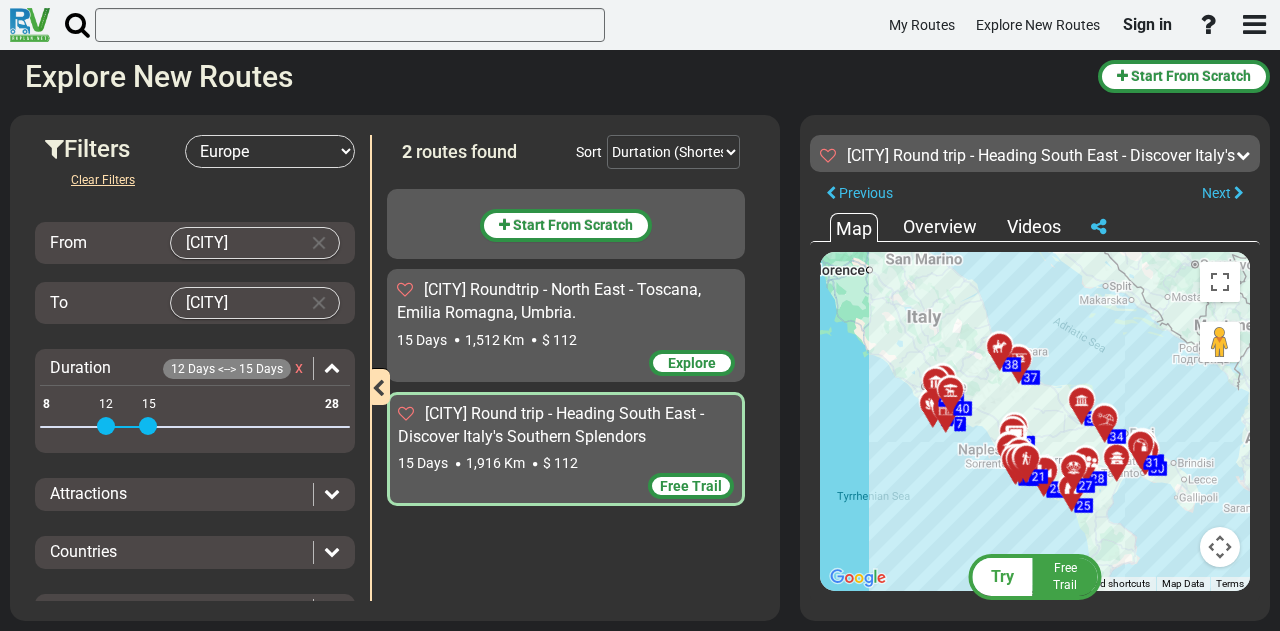 click at bounding box center [1220, 547] 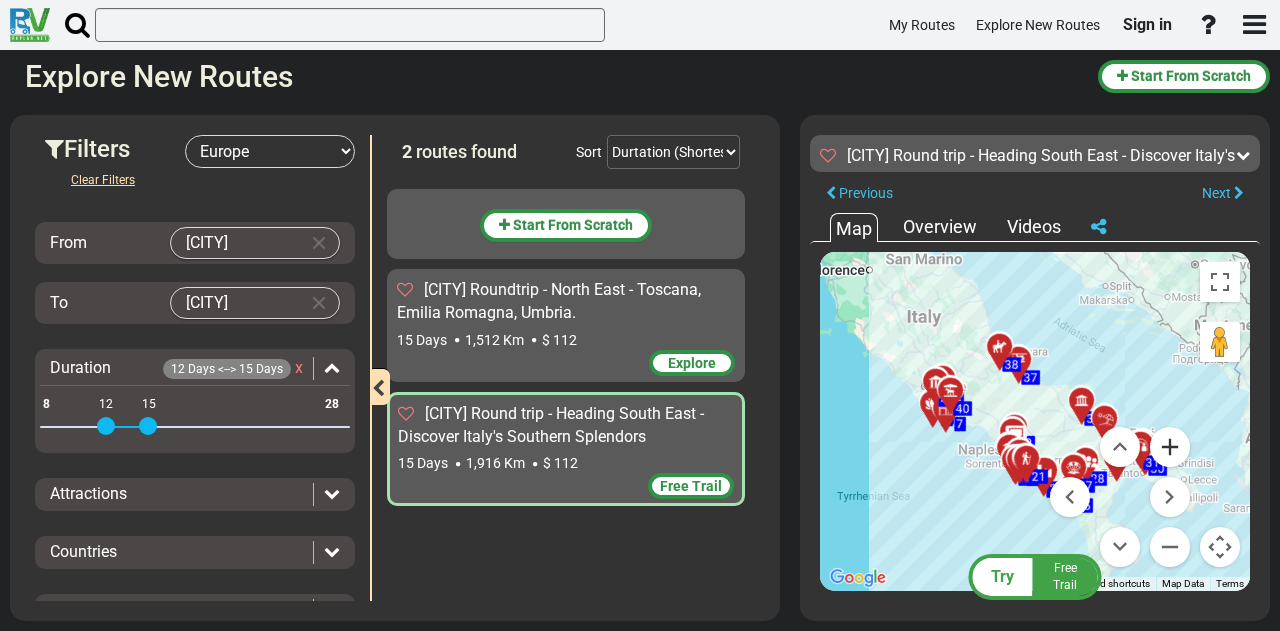 click at bounding box center [1170, 447] 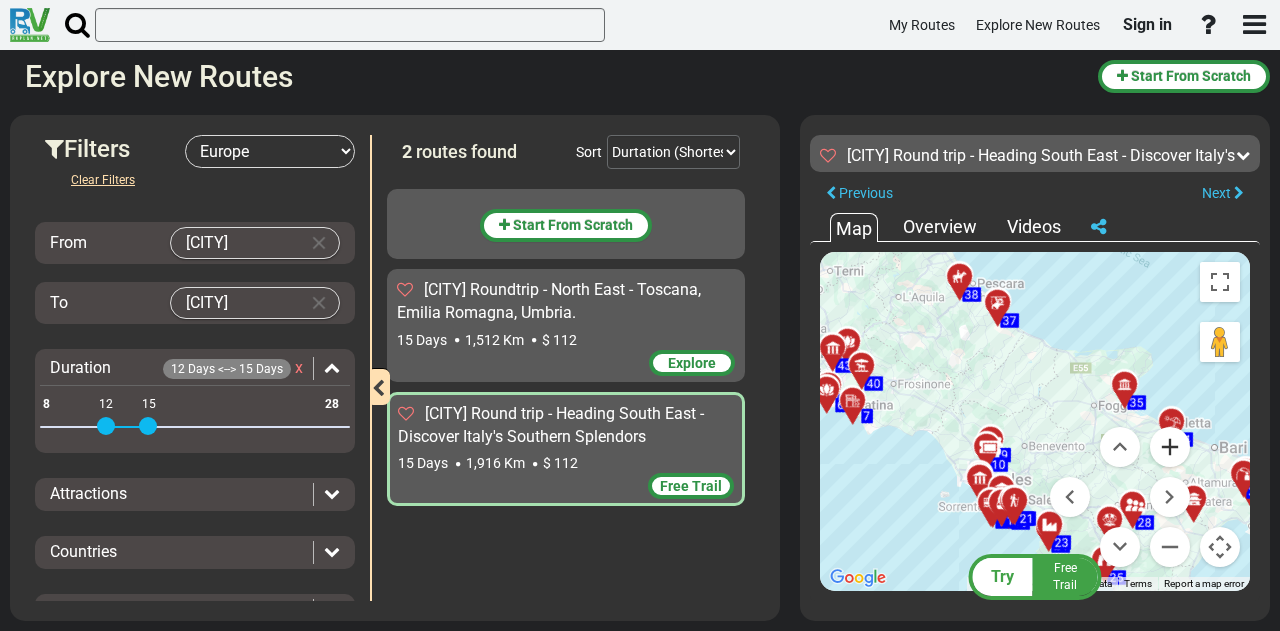 click at bounding box center [1170, 447] 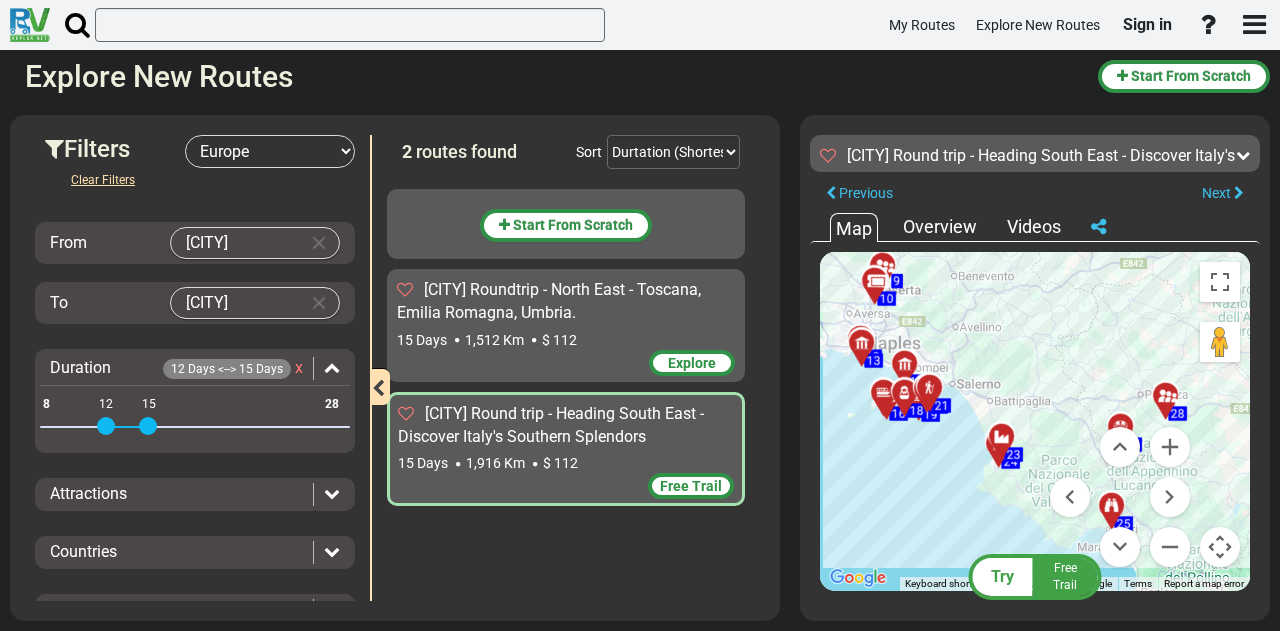 drag, startPoint x: 973, startPoint y: 416, endPoint x: 911, endPoint y: 218, distance: 207.48012 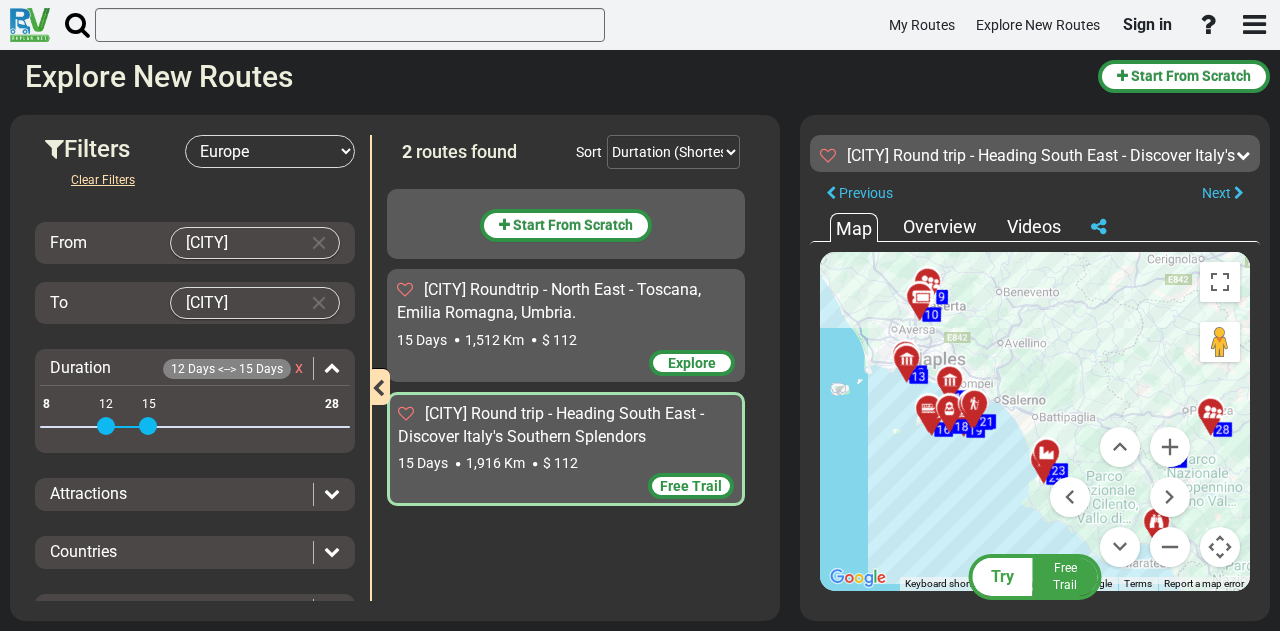 drag, startPoint x: 1007, startPoint y: 322, endPoint x: 1052, endPoint y: 338, distance: 47.759815 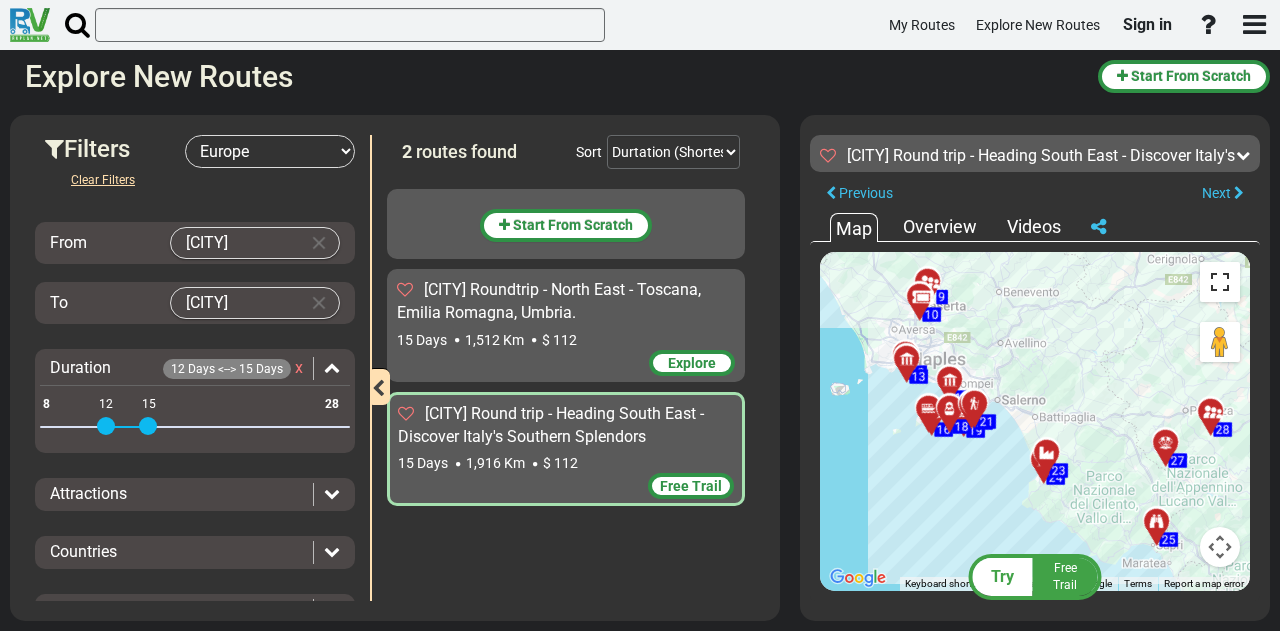 click at bounding box center [1220, 282] 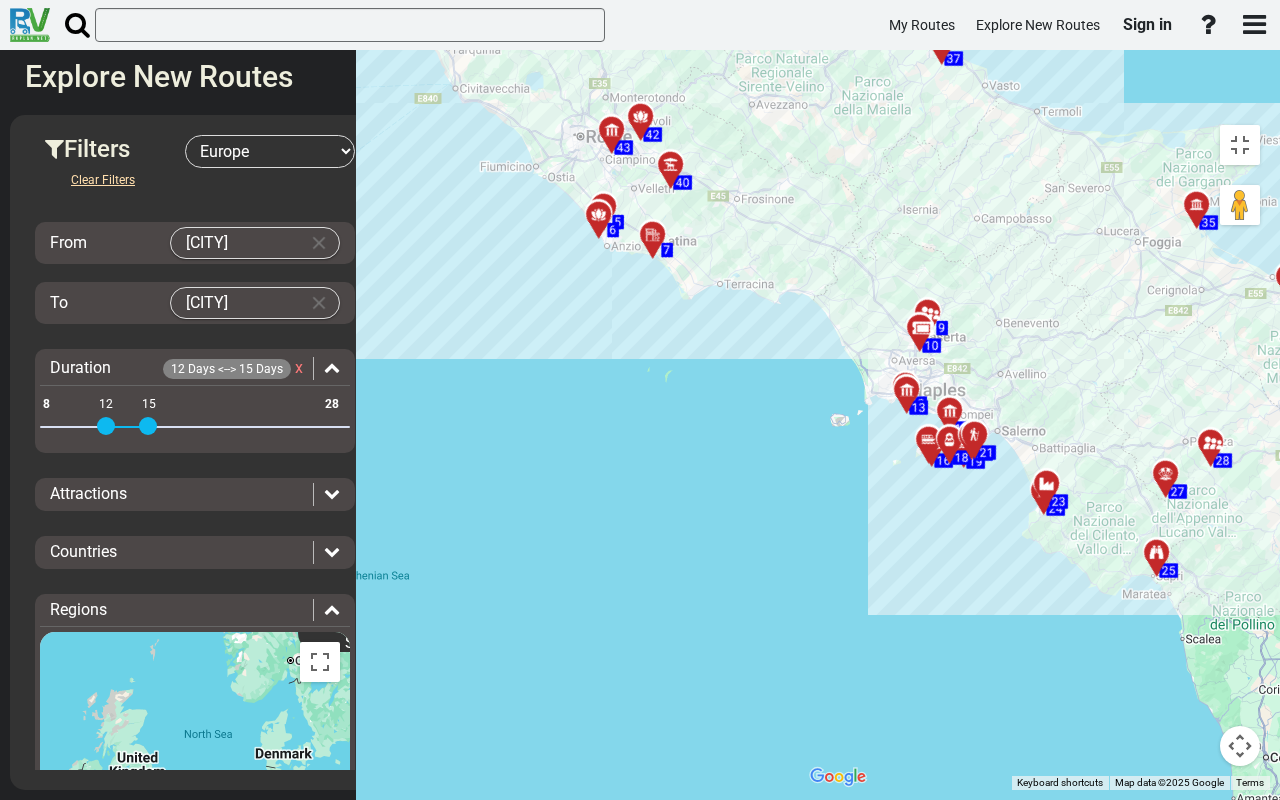 click on "To activate drag with keyboard, press Alt + Enter. Once in keyboard drag state, use the arrow keys to move the marker. To complete the drag, press the Enter key. To cancel, press Escape. 5 5 6 6 42 42 7 7 9 9 28 28 10 10 12 12 35 35 13 13 15 15 24 24 43 43 16 16 19 19 18 18 20 20 23 23 21 21 25 25 27 27 32 32 30 30 31 31 34 34 37 37 38 38 40 40" at bounding box center (1035, 452) 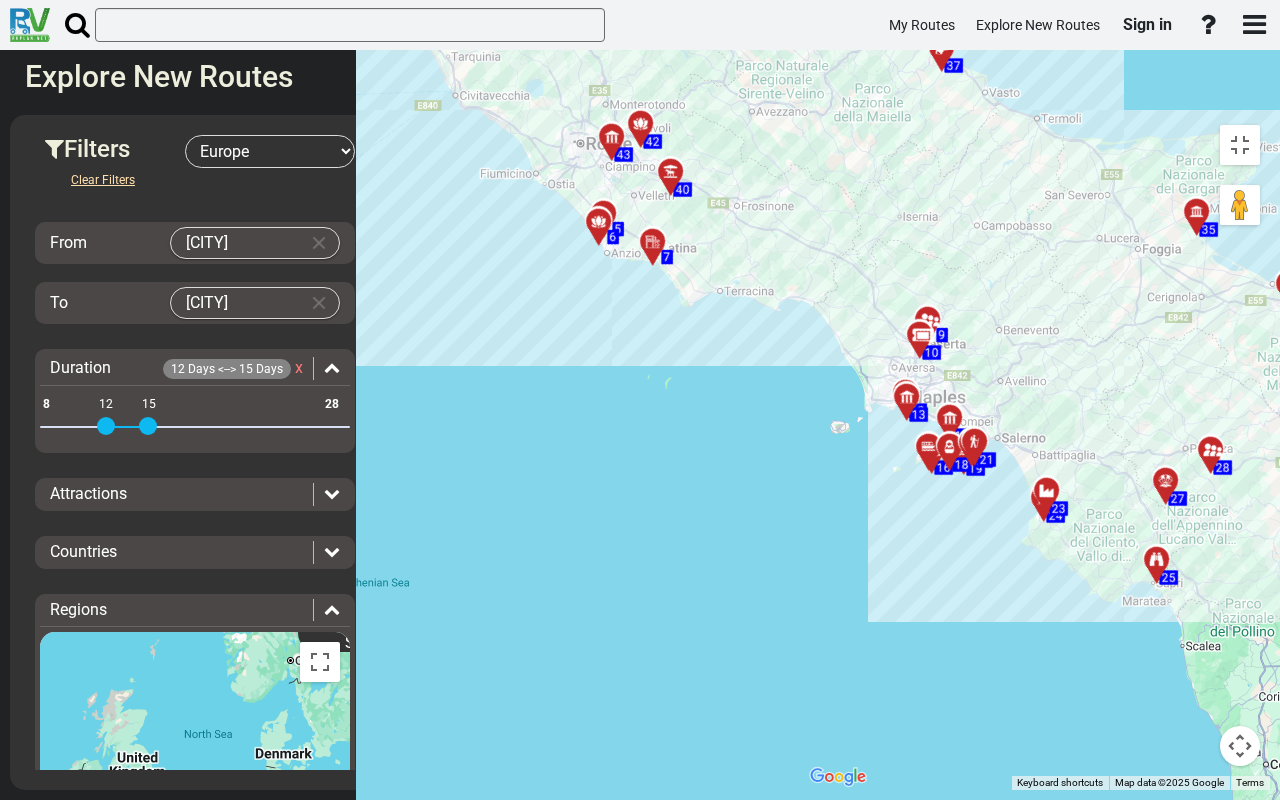 drag, startPoint x: 1247, startPoint y: 750, endPoint x: 1201, endPoint y: 720, distance: 54.91812 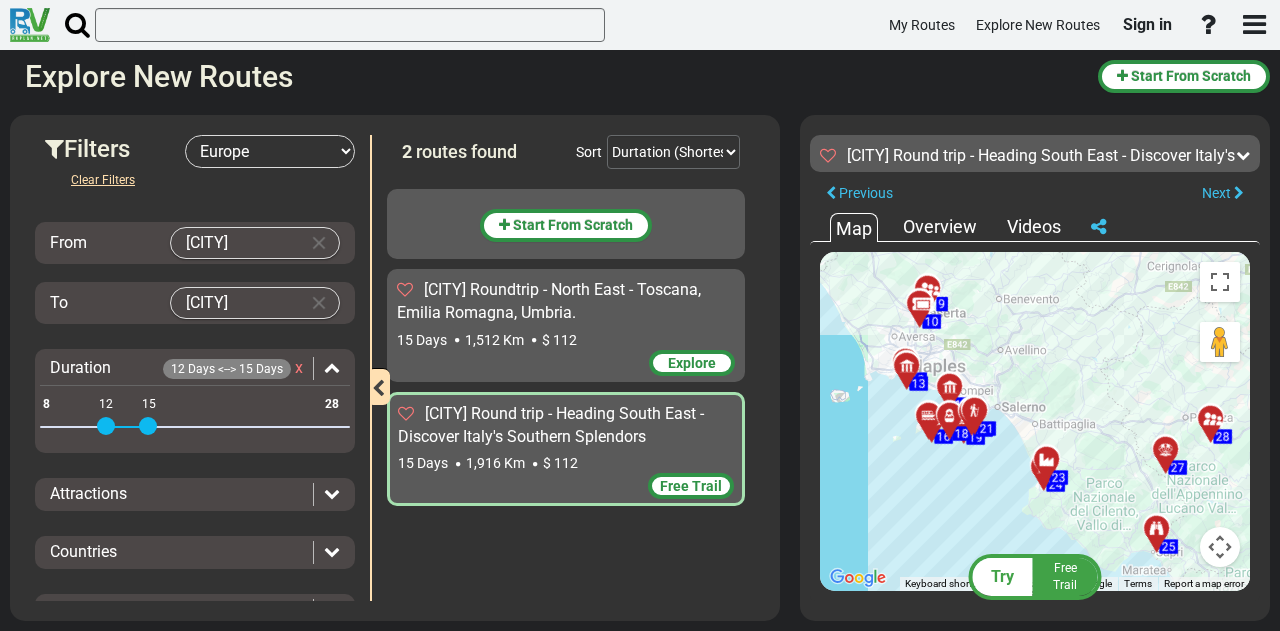 click on "1,512 Km" at bounding box center [494, 340] 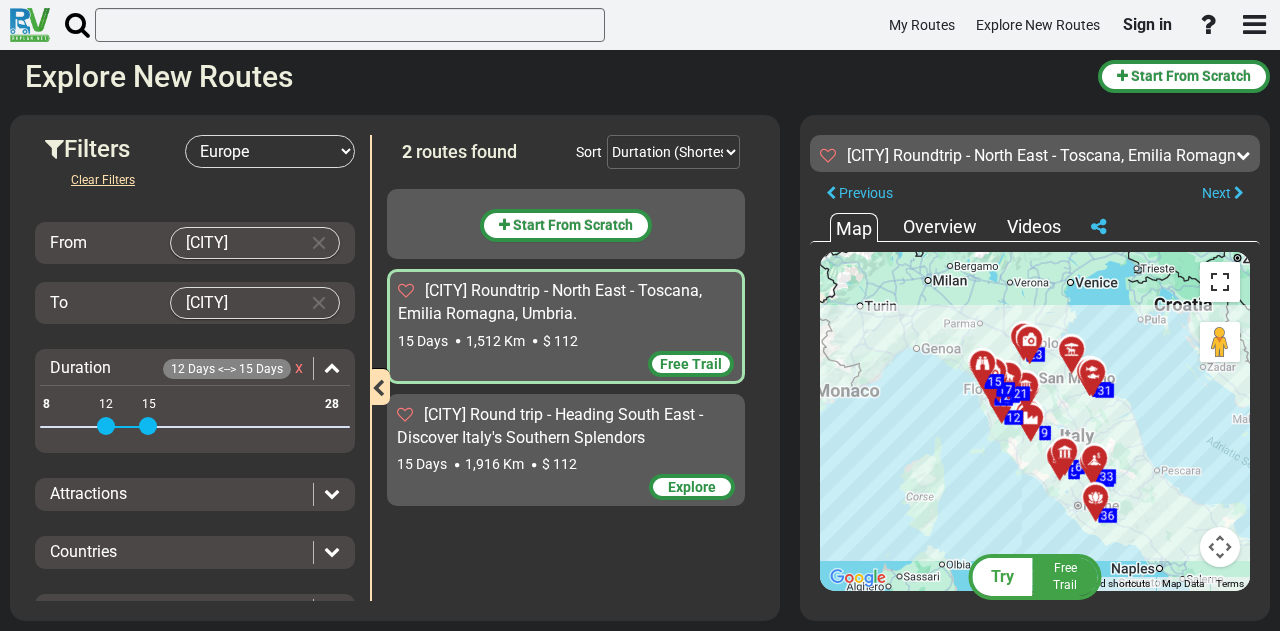 click at bounding box center (1220, 282) 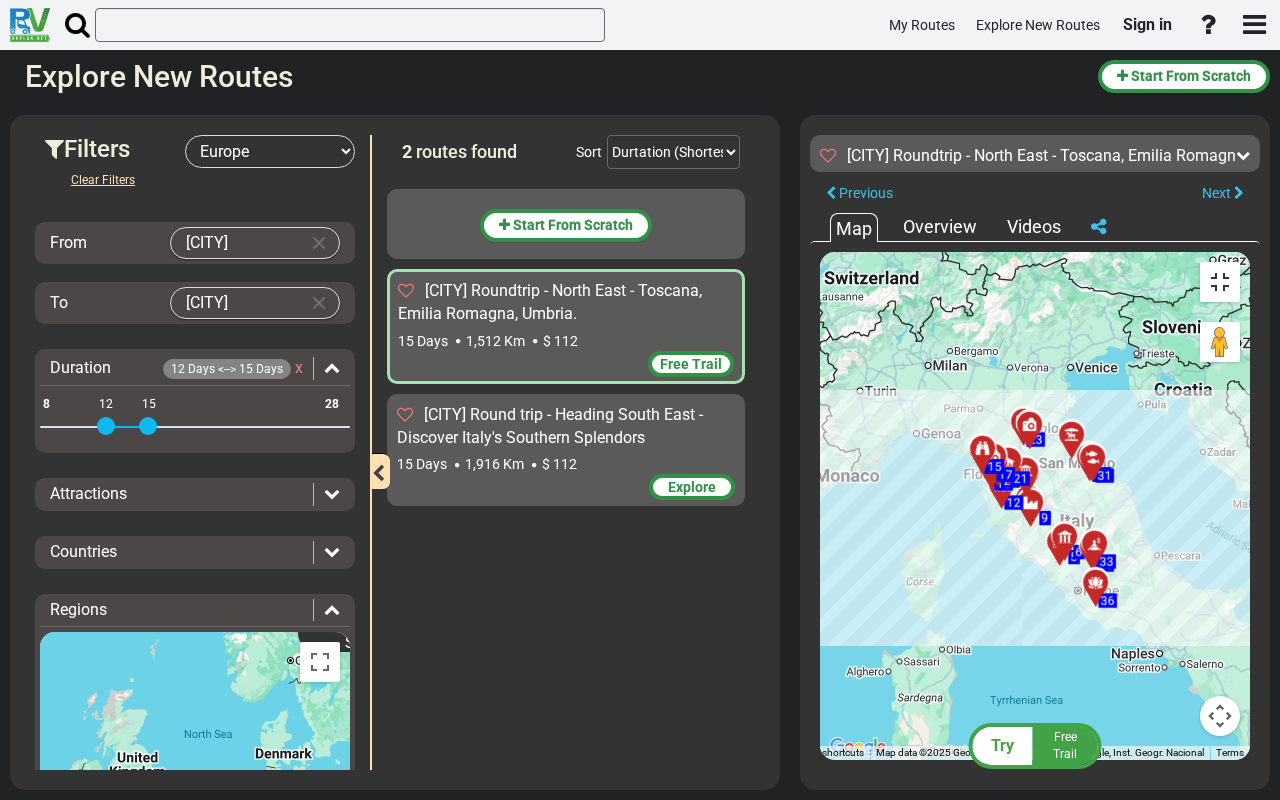 type 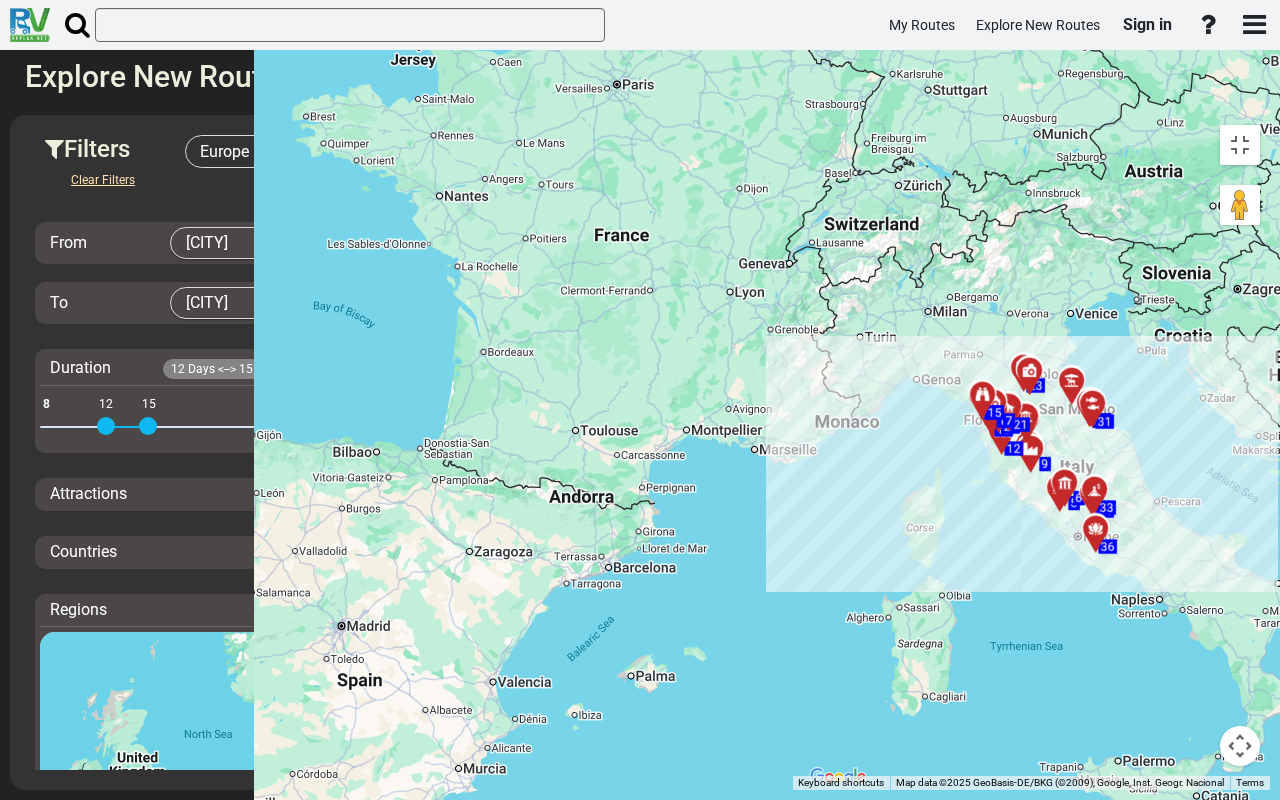 click on "To activate drag with keyboard, press Alt + Enter. Once in keyboard drag state, use the arrow keys to move the marker. To complete the drag, press the Enter key. To cancel, press Escape. 5 5 6 6 9 9 34 34 33 33 36 36 12 12 18 18 20 20 21 21 17 17 28 28 30 30 31 31 14 14 15 15 23 23" at bounding box center [1035, 452] 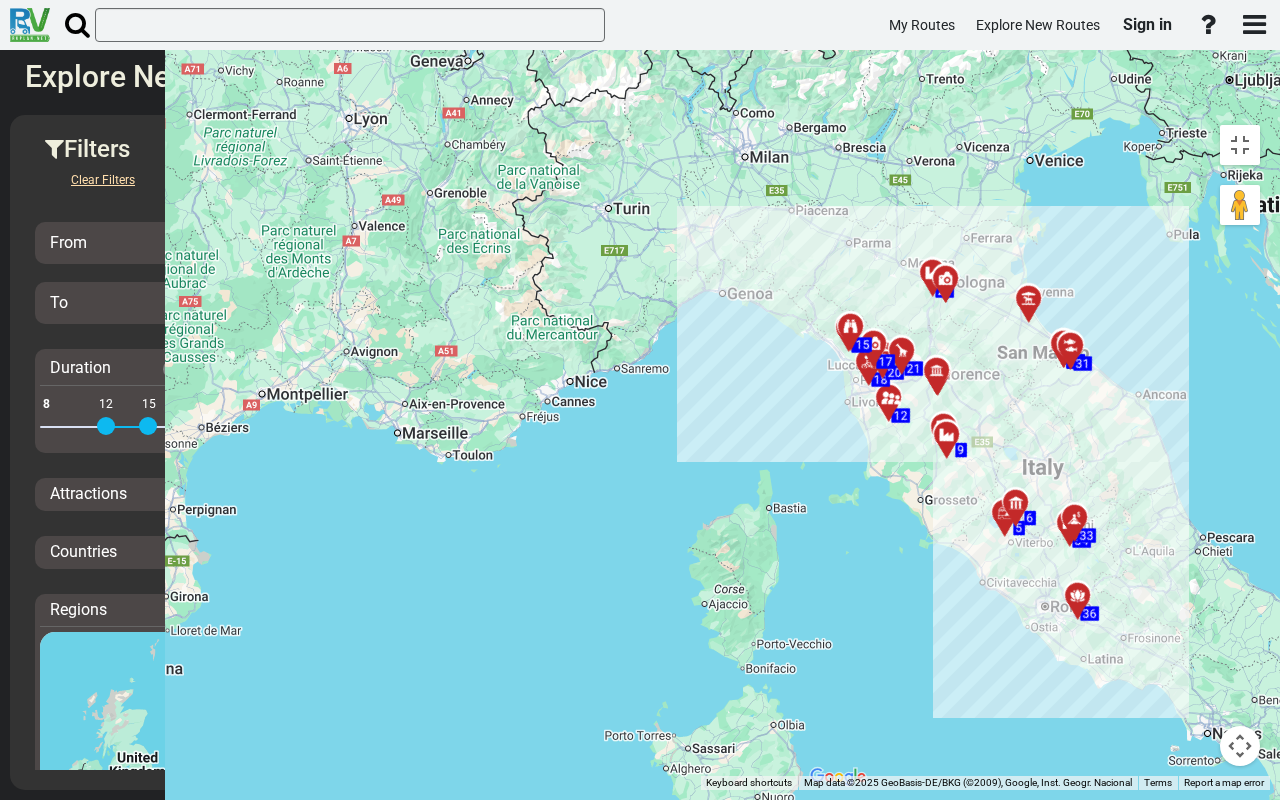 click on "To activate drag with keyboard, press Alt + Enter. Once in keyboard drag state, use the arrow keys to move the marker. To complete the drag, press the Enter key. To cancel, press Escape. 5 5 6 6 9 9 34 34 33 33 36 36 12 12 18 18 20 20 21 21 17 17 28 28 30 30 31 31 14 14 15 15 23 23" at bounding box center [1035, 452] 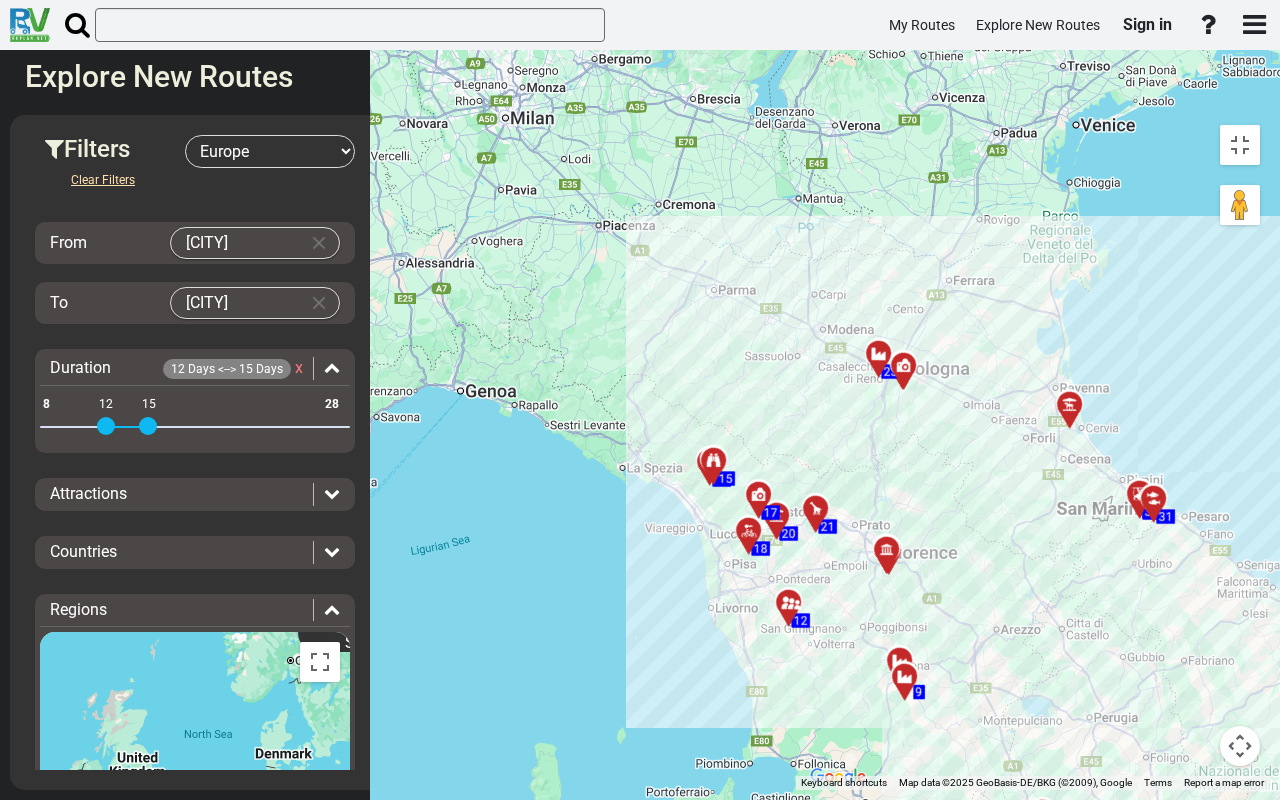 drag, startPoint x: 326, startPoint y: 227, endPoint x: 458, endPoint y: 528, distance: 328.67157 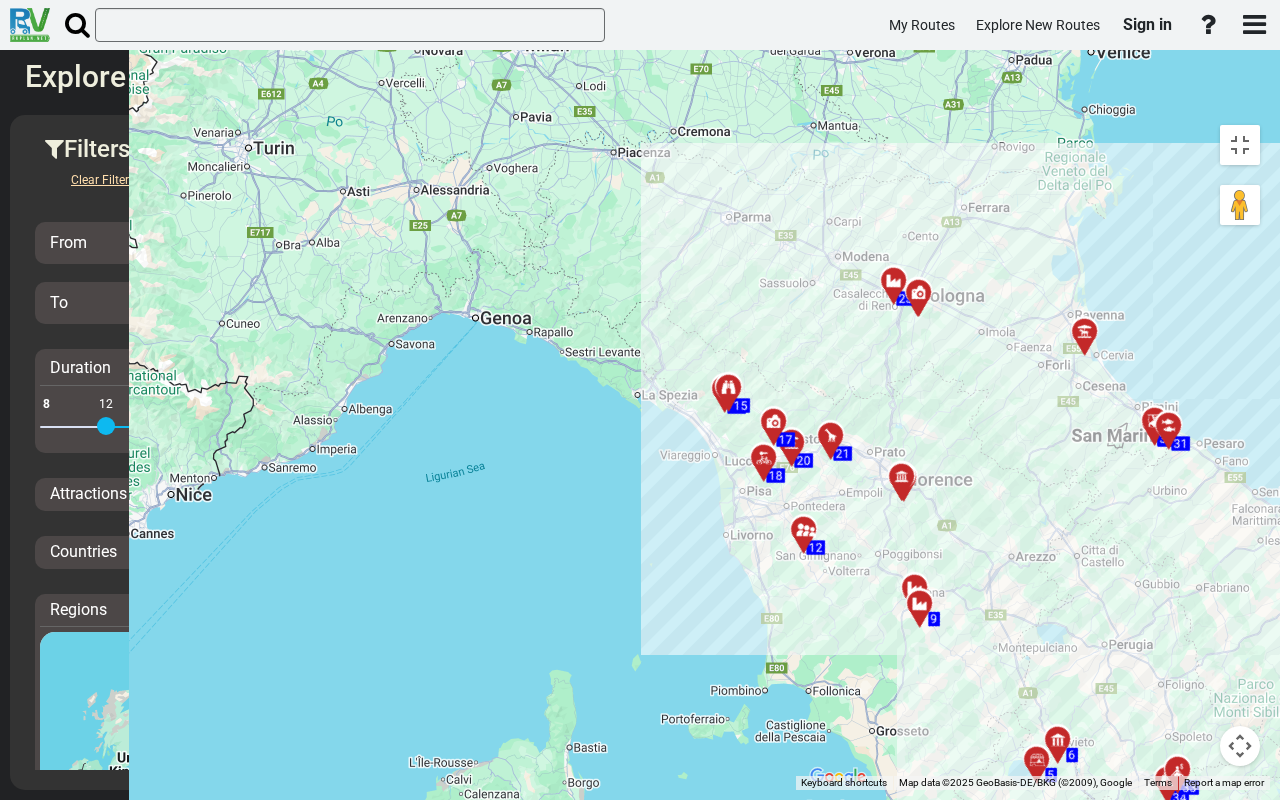 drag, startPoint x: 386, startPoint y: 329, endPoint x: 398, endPoint y: 236, distance: 93.770996 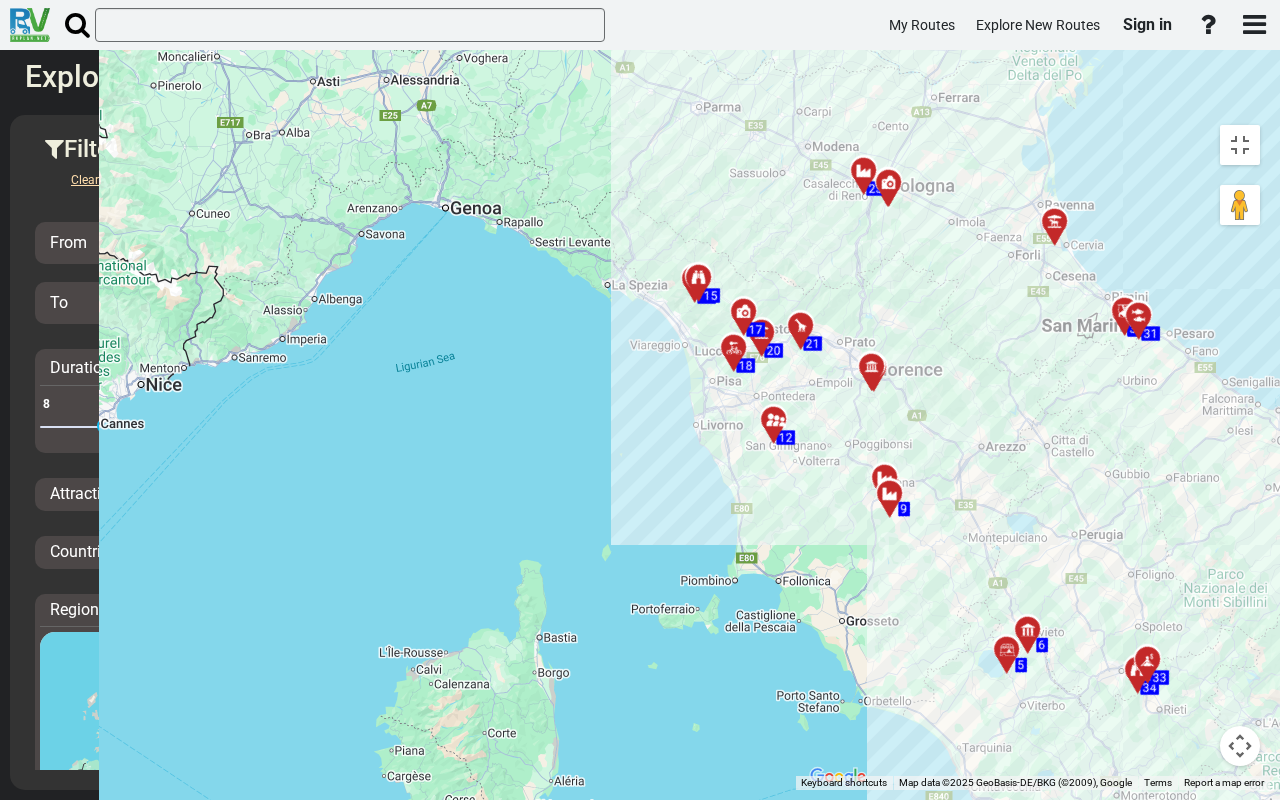 drag, startPoint x: 568, startPoint y: 328, endPoint x: 533, endPoint y: 235, distance: 99.368004 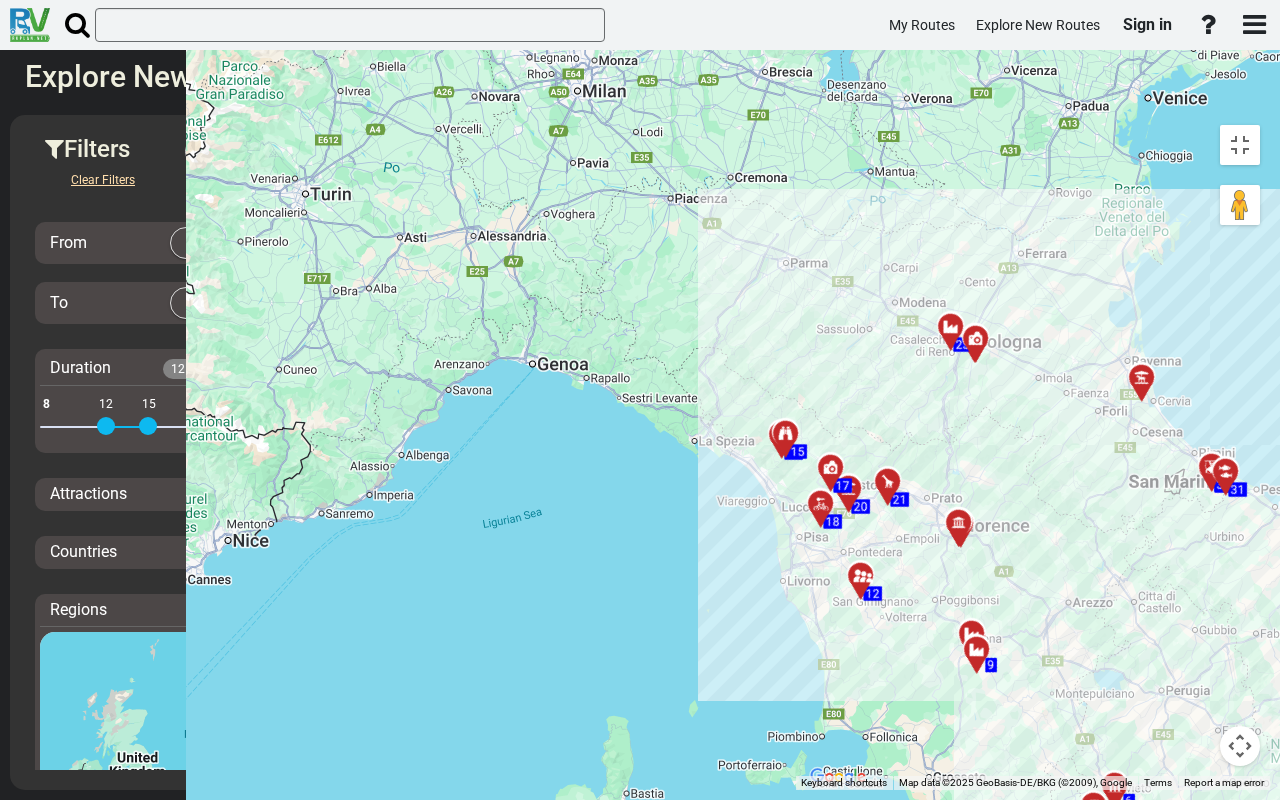 drag, startPoint x: 626, startPoint y: 322, endPoint x: 721, endPoint y: 501, distance: 202.64748 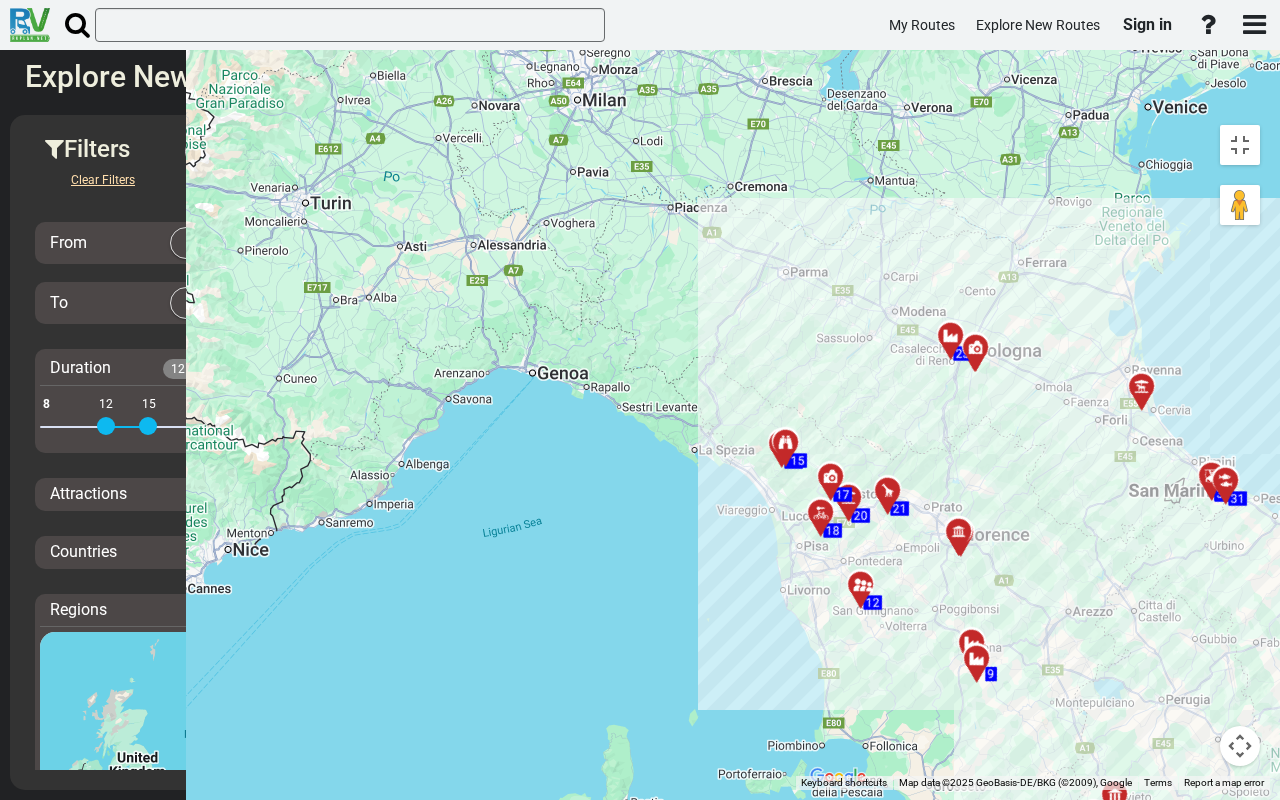 click on "To activate drag with keyboard, press Alt + Enter. Once in keyboard drag state, use the arrow keys to move the marker. To complete the drag, press the Enter key. To cancel, press Escape. 5 5 6 6 9 9 34 34 33 33 36 36 12 12 18 18 20 20 21 21 17 17 28 28 30 30 31 31 14 14 15 15 23 23" at bounding box center (1035, 452) 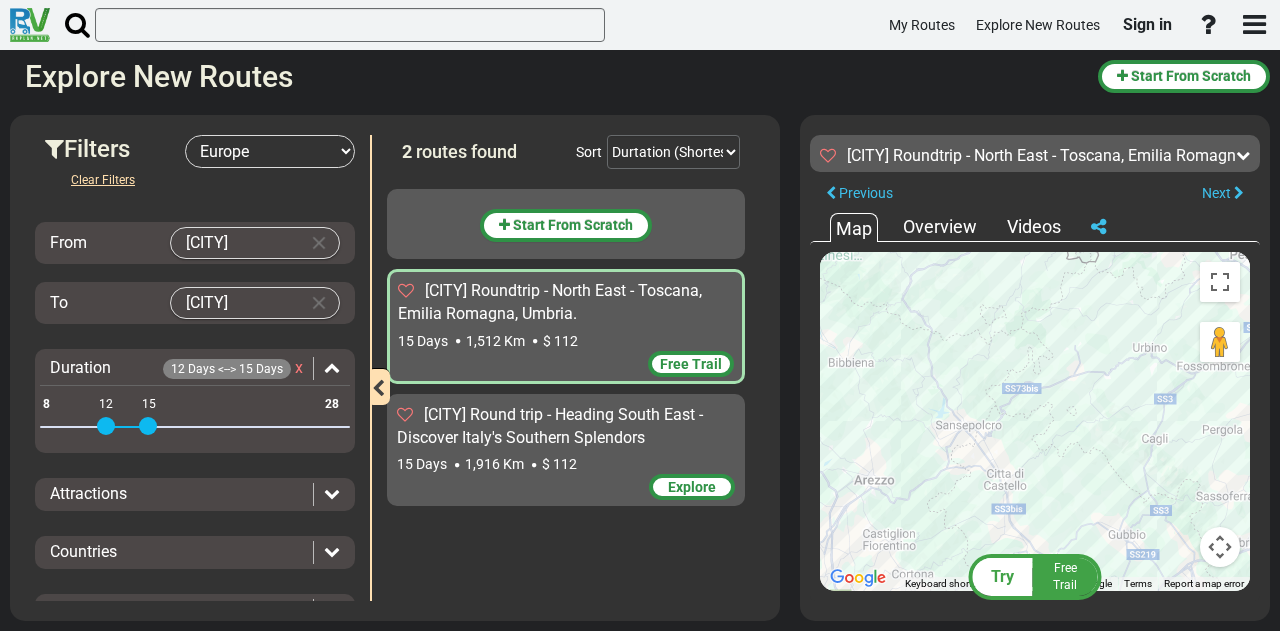 click on "[CITY]  Round trip - Heading South East - Discover Italy's Southern Splendors" at bounding box center [550, 426] 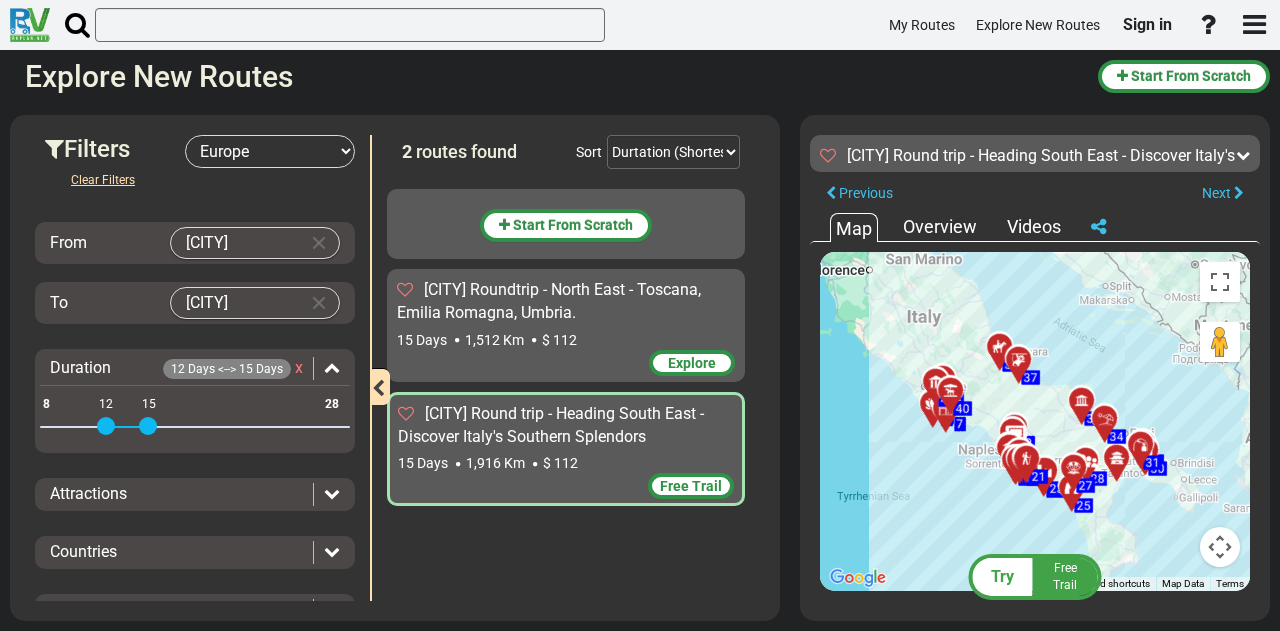 click on "Rome Roundtrip - North East - Toscana, Emilia Romagna, Umbria.
15 Days
1,512 Km
Explore" at bounding box center (571, 390) 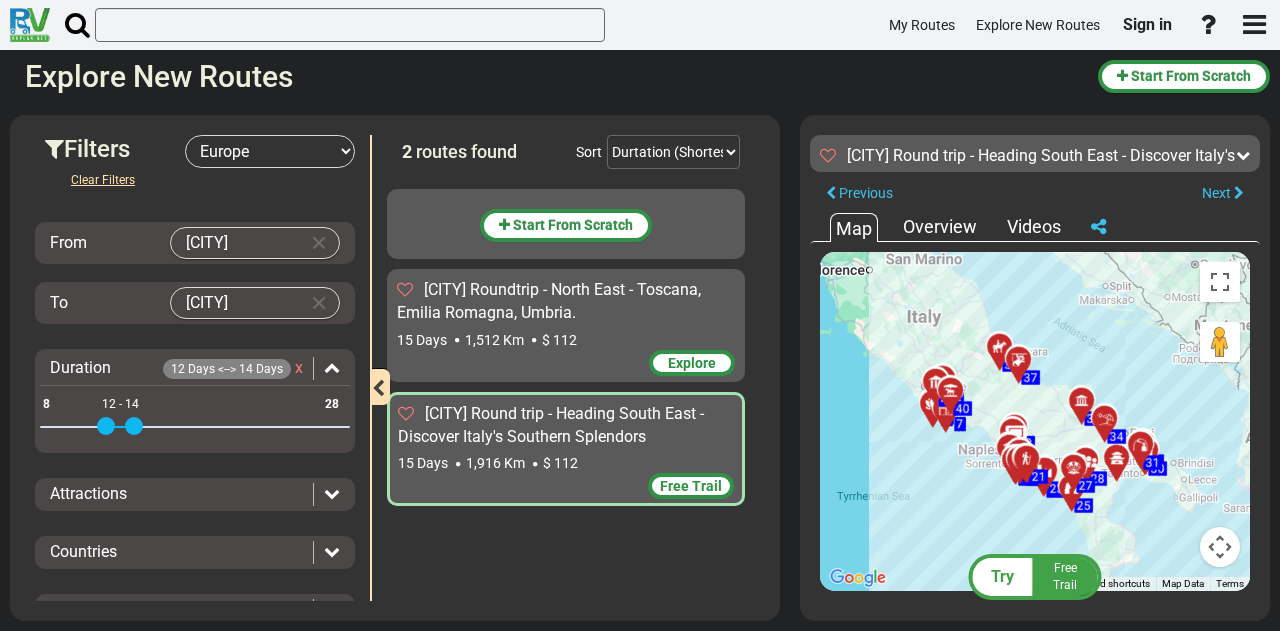 click at bounding box center [134, 426] 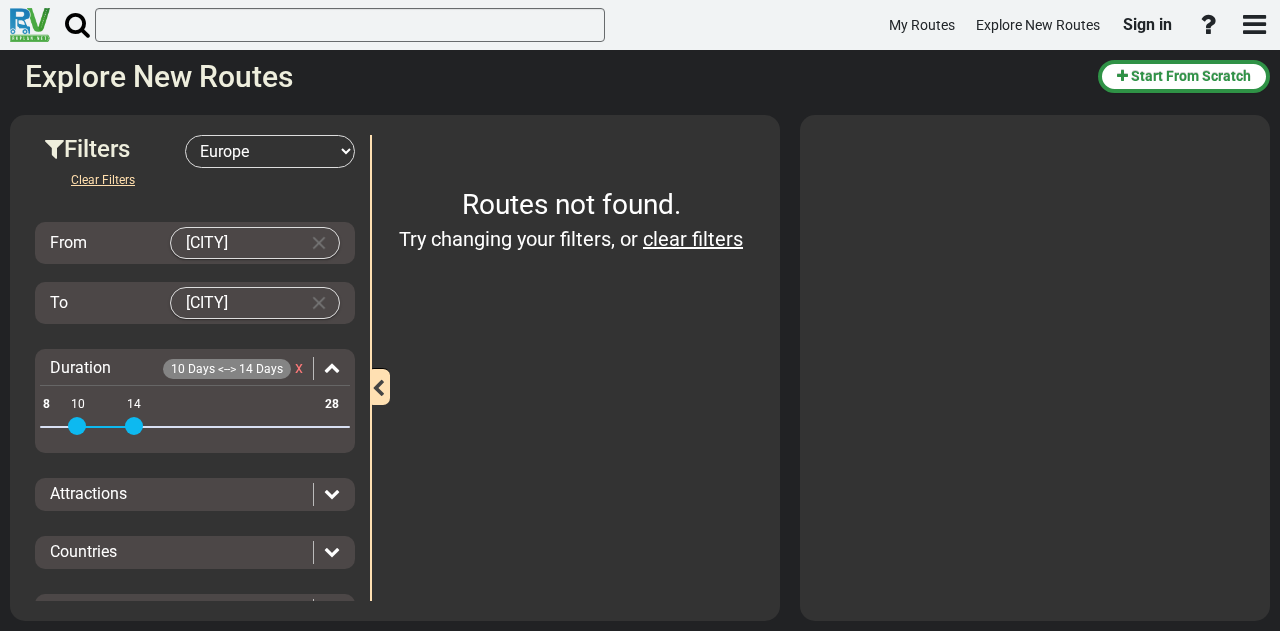 drag, startPoint x: 101, startPoint y: 423, endPoint x: 72, endPoint y: 420, distance: 29.15476 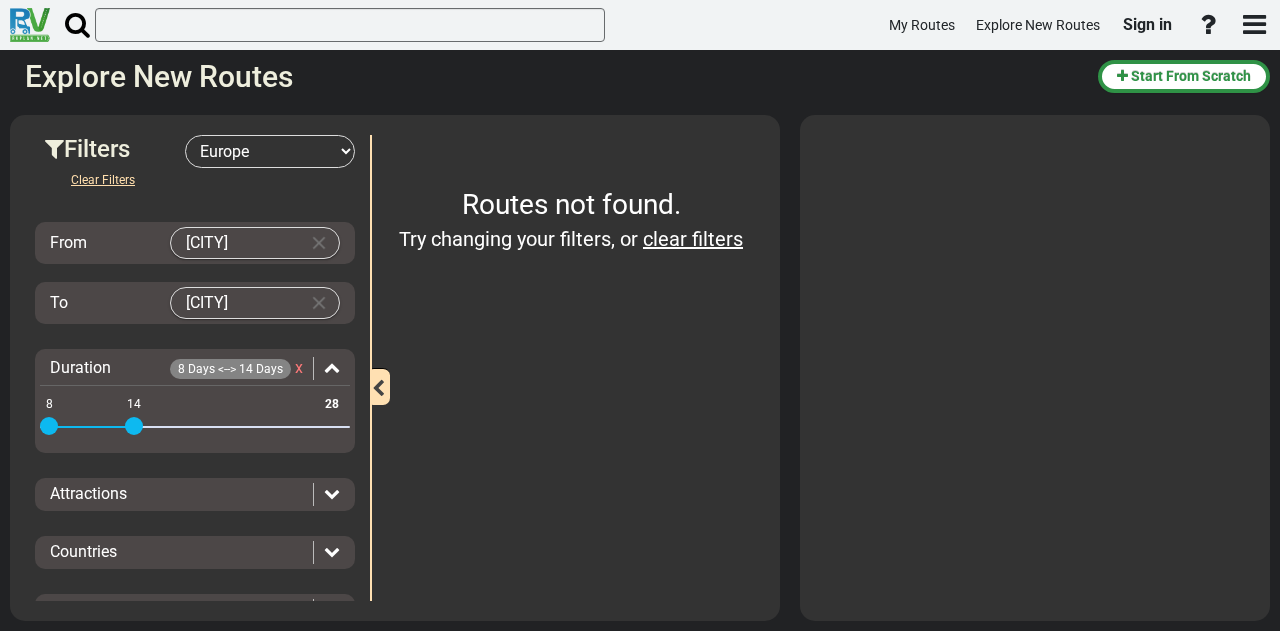 drag, startPoint x: 71, startPoint y: 425, endPoint x: 3, endPoint y: 427, distance: 68.0294 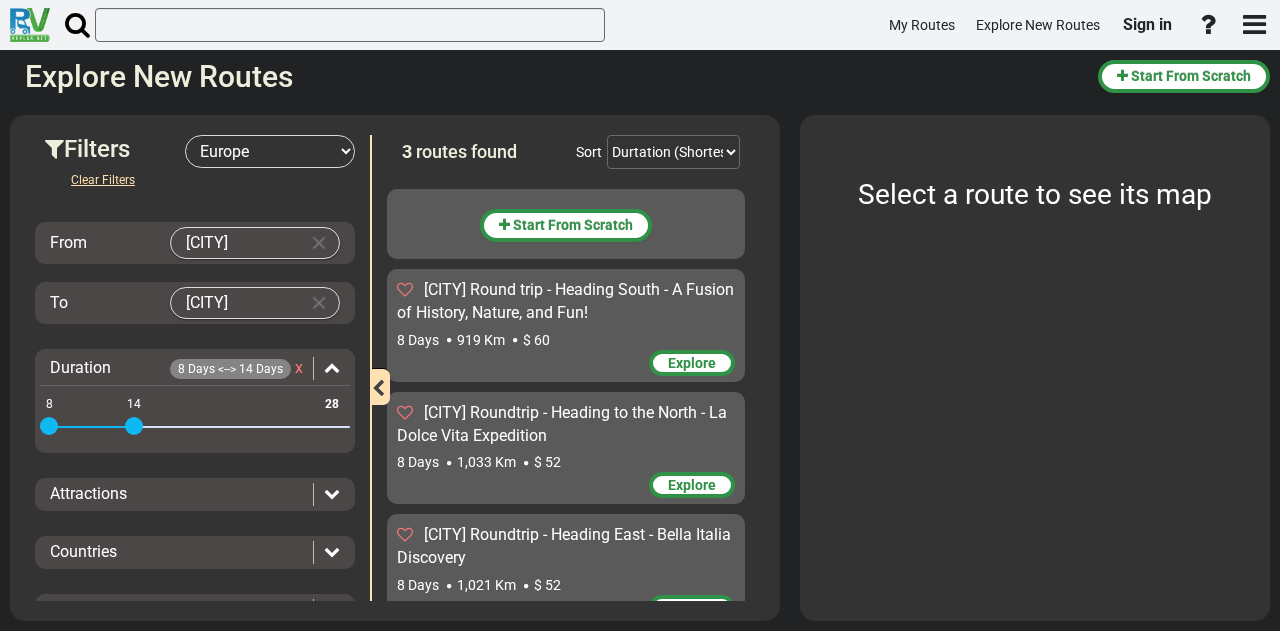 click on "[CITY]  Round trip - Heading South  - A Fusion of History, Nature, and Fun!
8 Days
919 Km
$ 60" at bounding box center (566, 314) 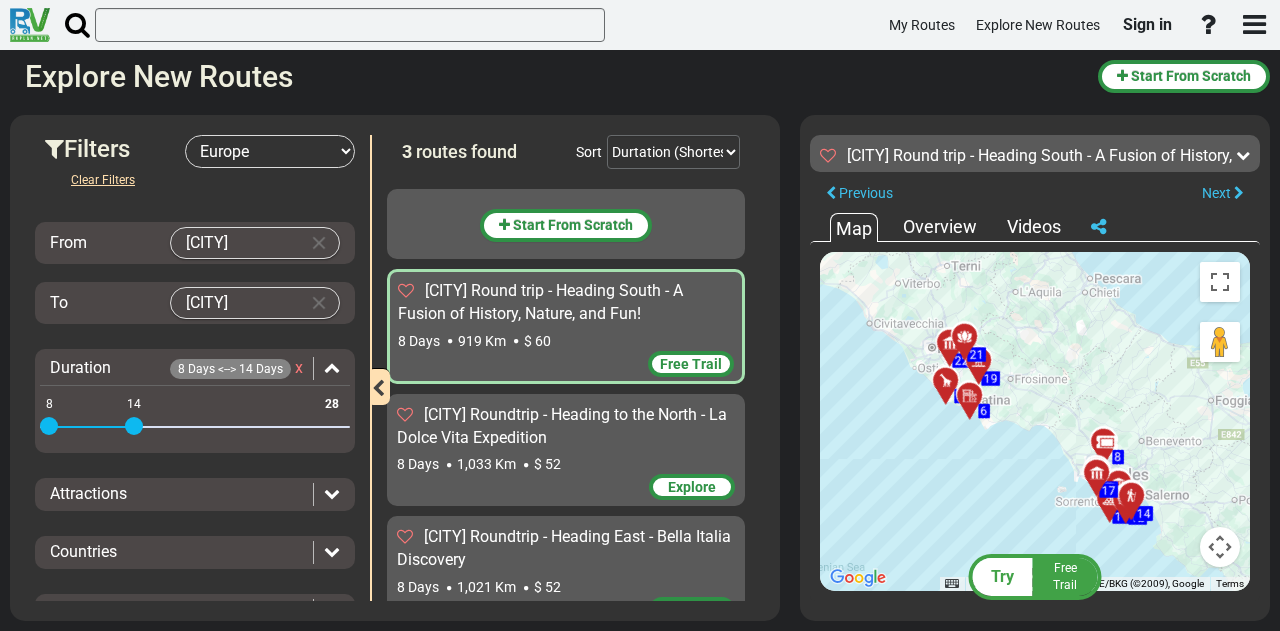 click on "[CITY] Roundtrip - Heading to the North - La Dolce Vita Expedition" at bounding box center (562, 426) 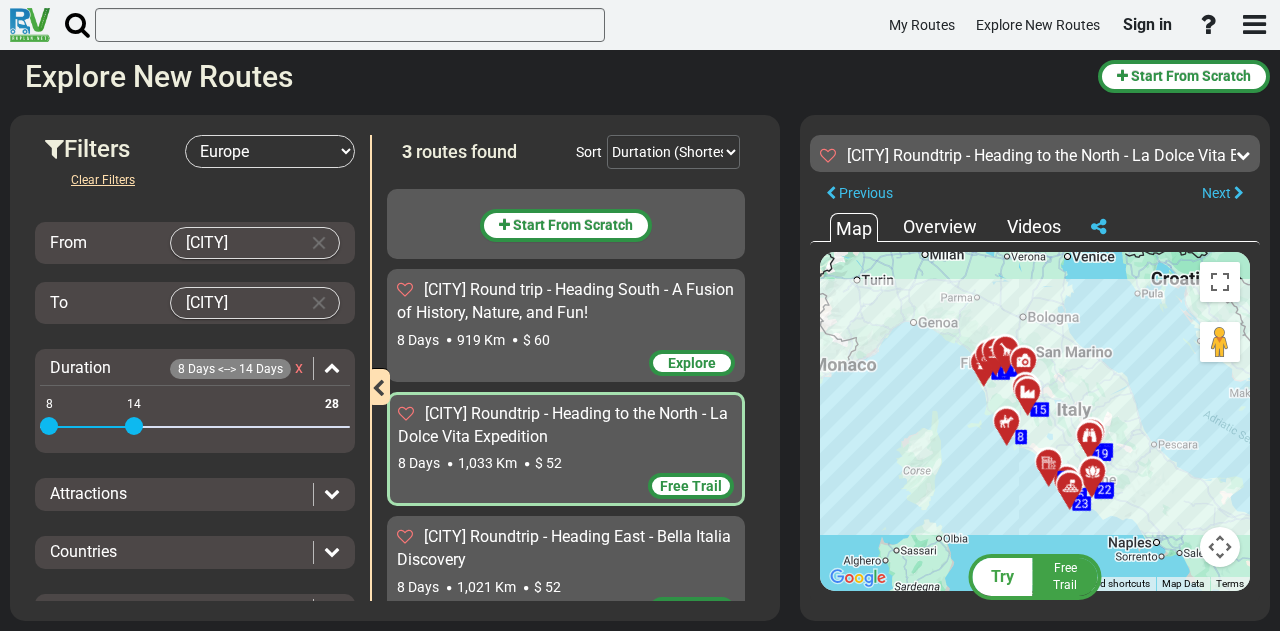 click on "[CITY] Roundtrip - Heading East - Bella Italia Discovery" at bounding box center (566, 549) 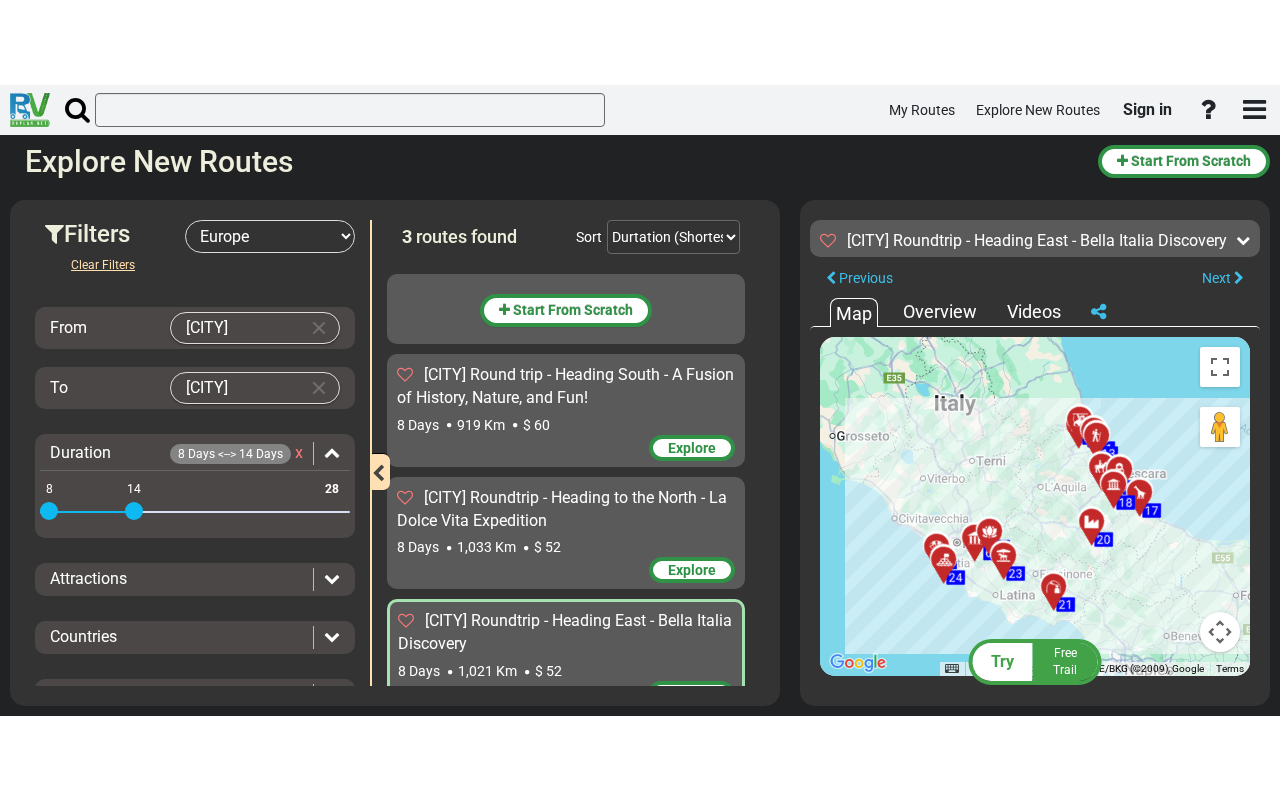 scroll, scrollTop: 36, scrollLeft: 0, axis: vertical 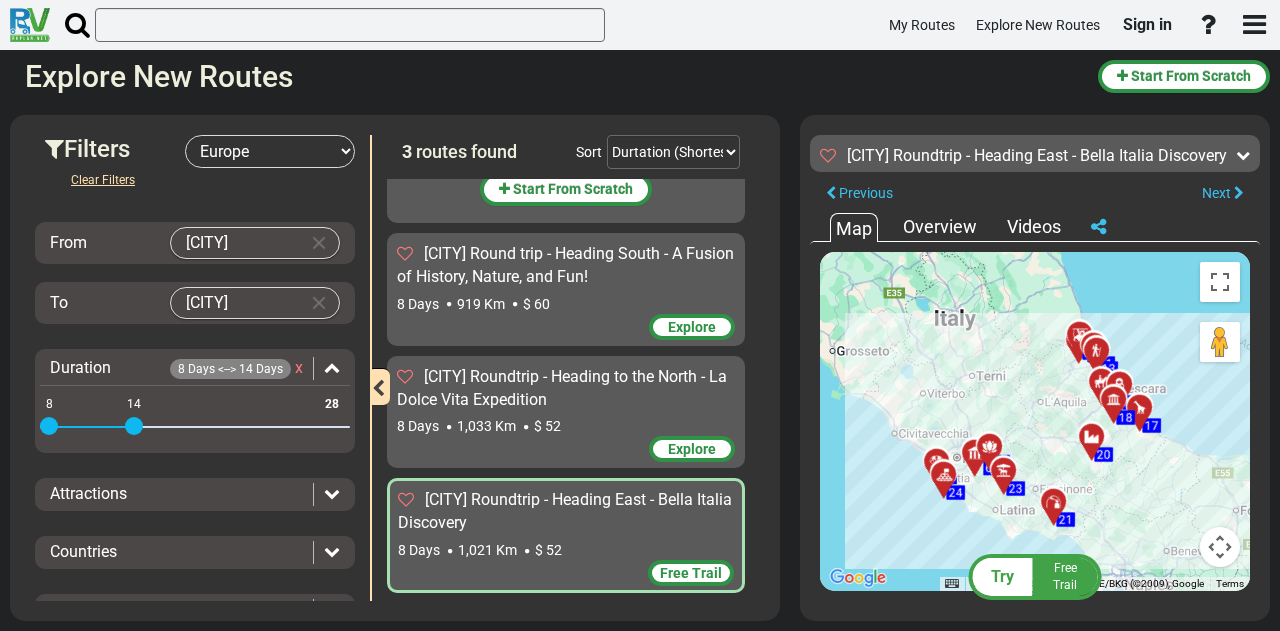 click on "Start From Scratch" at bounding box center [566, 188] 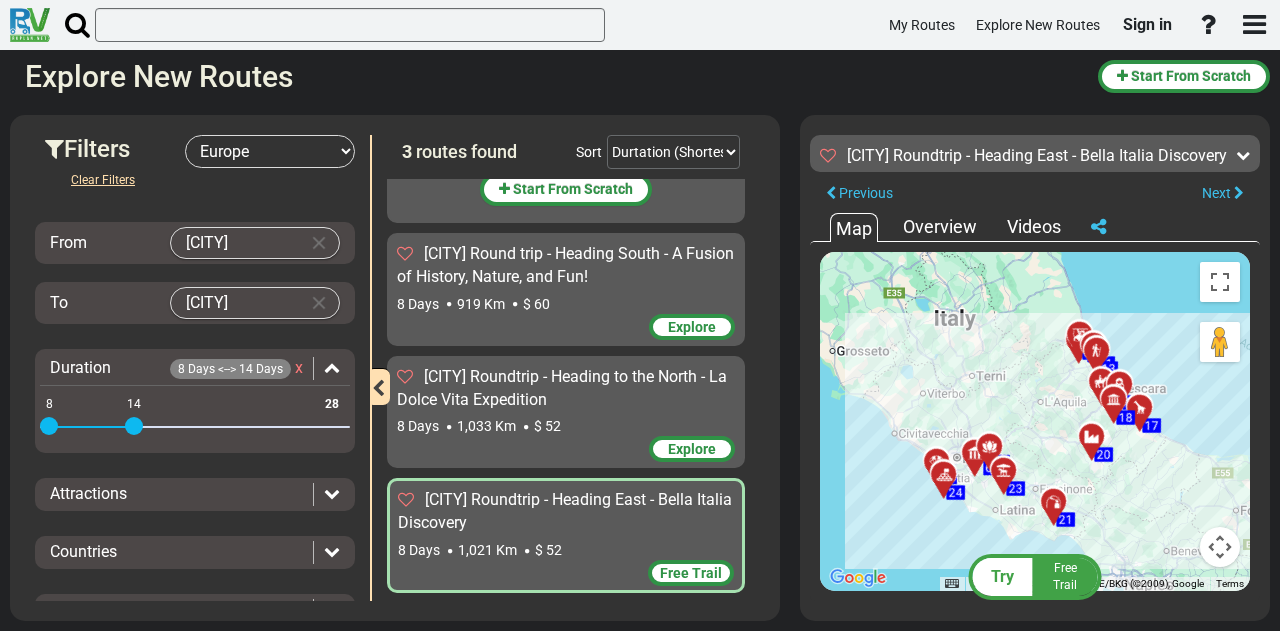 drag, startPoint x: 755, startPoint y: 289, endPoint x: 737, endPoint y: 225, distance: 66.48308 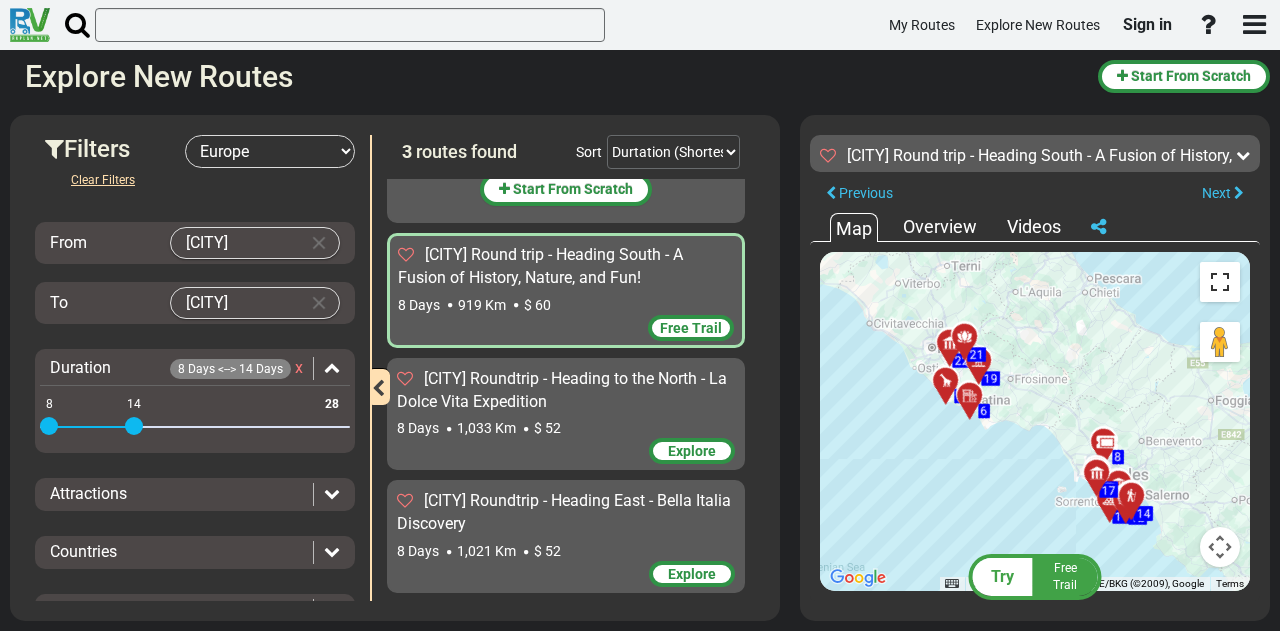 click at bounding box center (1220, 282) 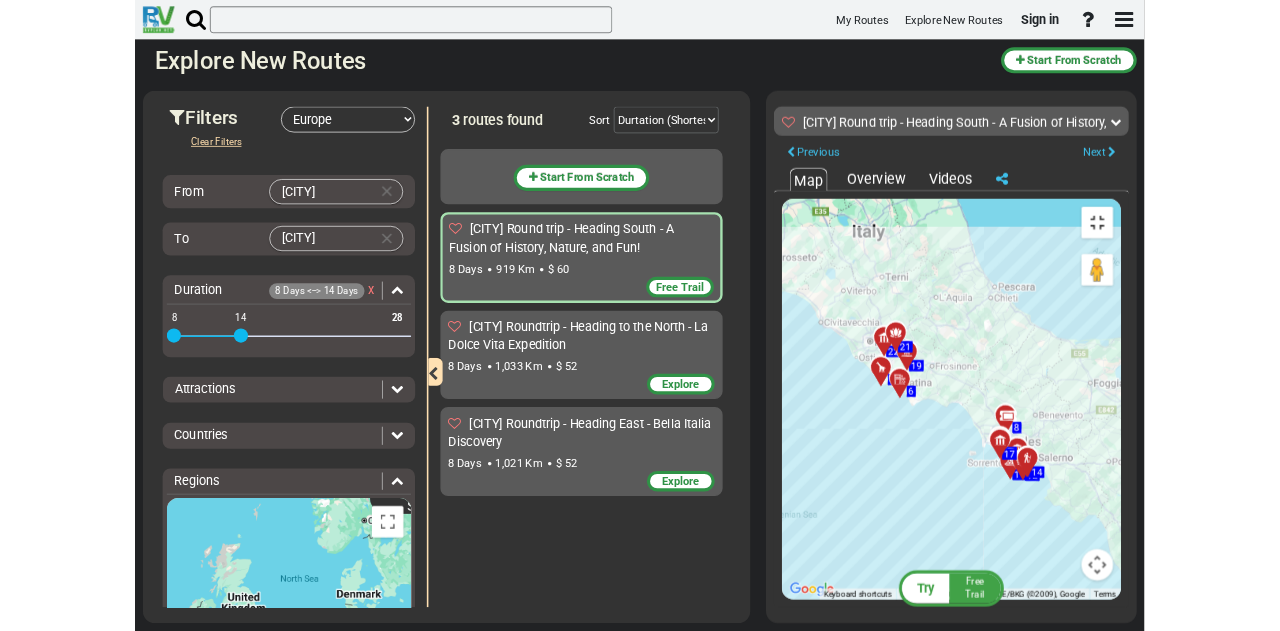 scroll, scrollTop: 0, scrollLeft: 0, axis: both 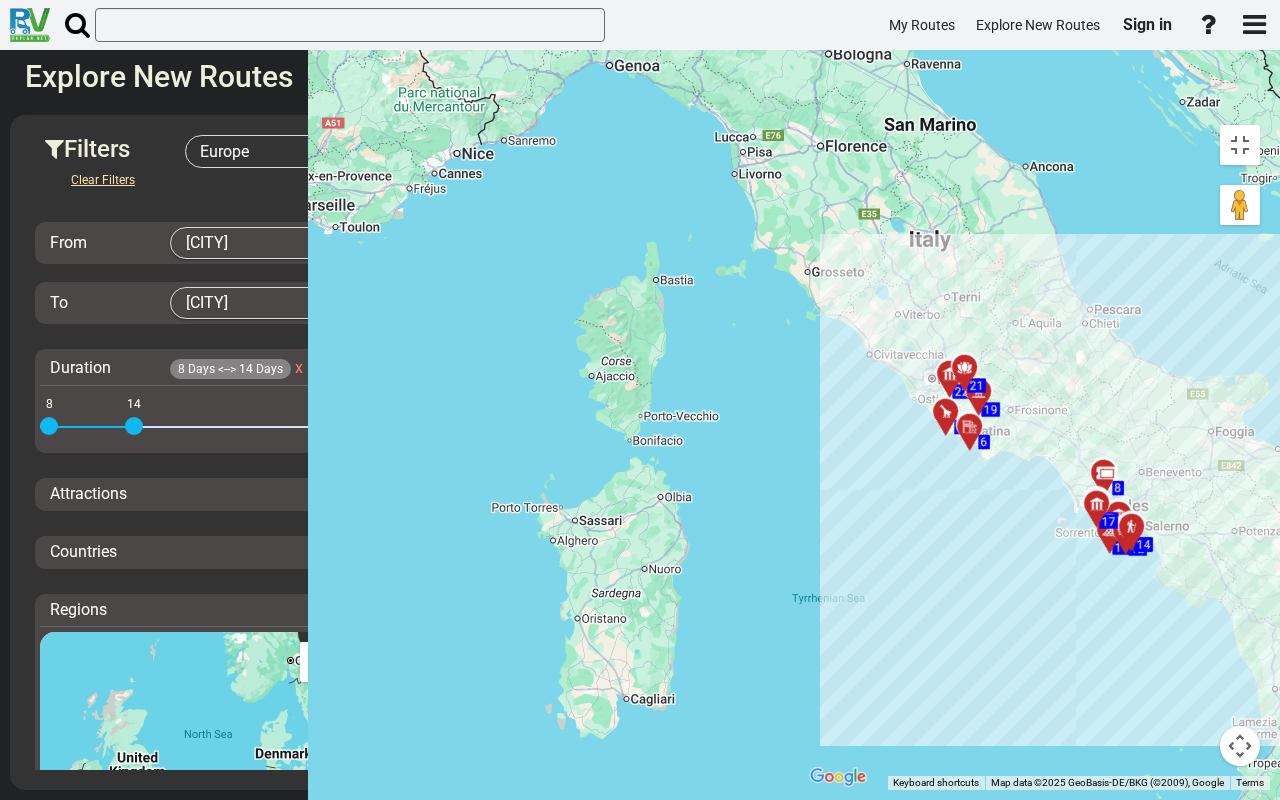 click on "To activate drag with keyboard, press Alt + Enter. Once in keyboard drag state, use the arrow keys to move the marker. To complete the drag, press the Enter key. To cancel, press Escape. 5 5 6 6 8 8 9 9 16 16 11 11 12 12 13 13 14 14 17 17 22 22 19 19 21 21" at bounding box center (1035, 452) 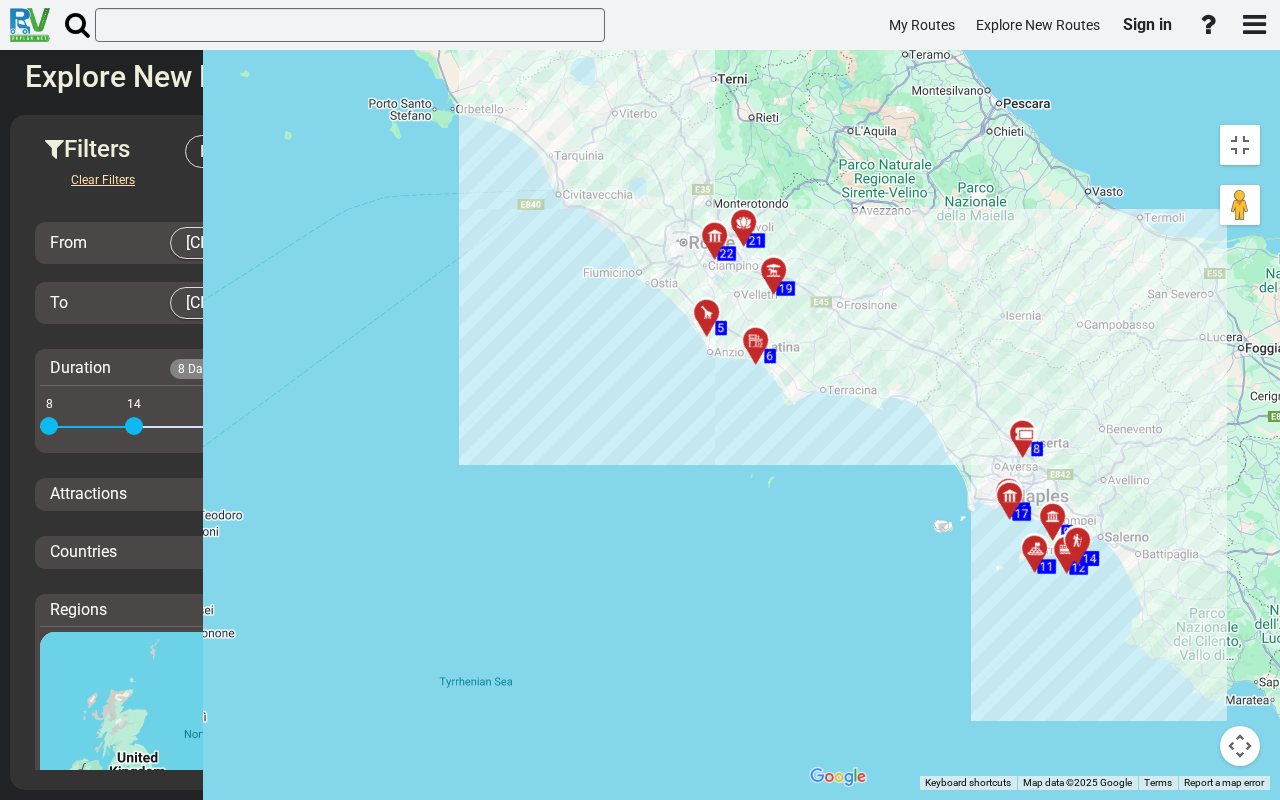 click on "To activate drag with keyboard, press Alt + Enter. Once in keyboard drag state, use the arrow keys to move the marker. To complete the drag, press the Enter key. To cancel, press Escape. 5 5 6 6 8 8 9 9 16 16 11 11 12 12 13 13 14 14 17 17 22 22 19 19 21 21" at bounding box center (1035, 452) 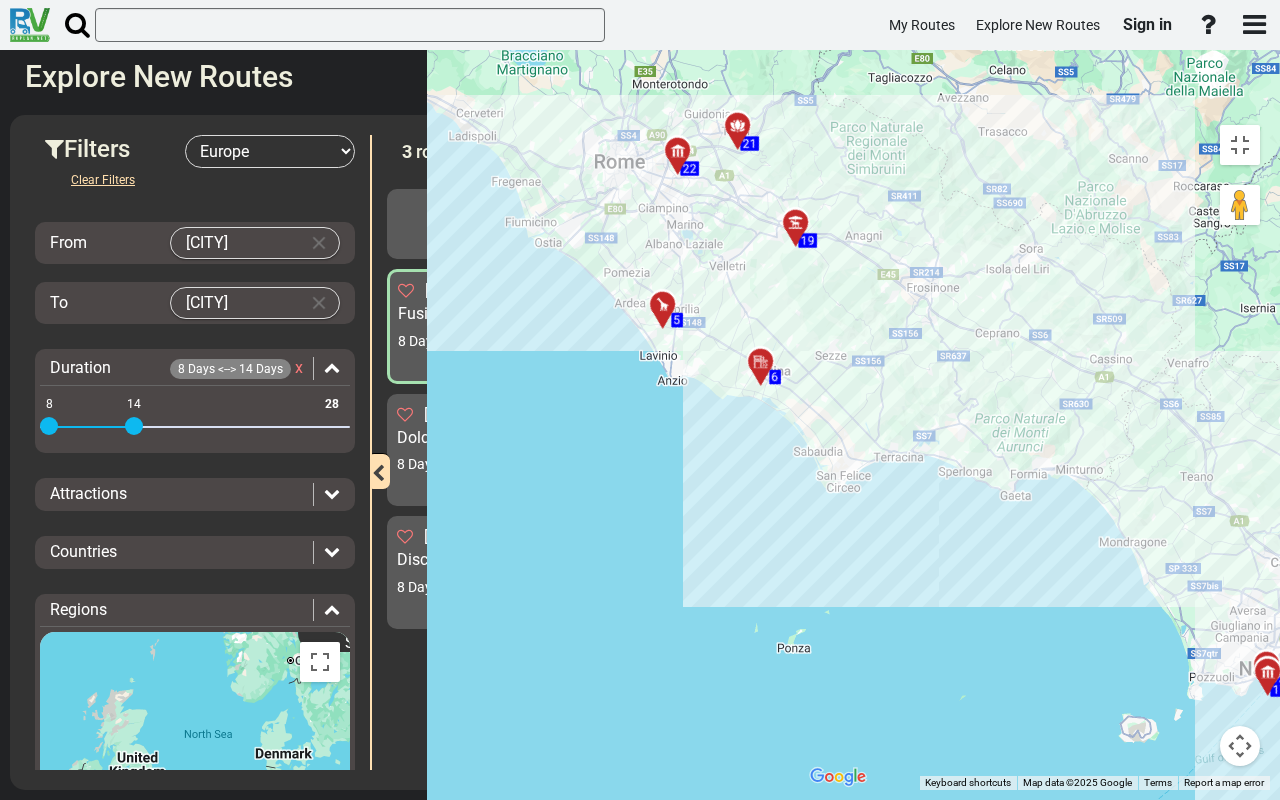 drag, startPoint x: 420, startPoint y: 380, endPoint x: 625, endPoint y: 624, distance: 318.68637 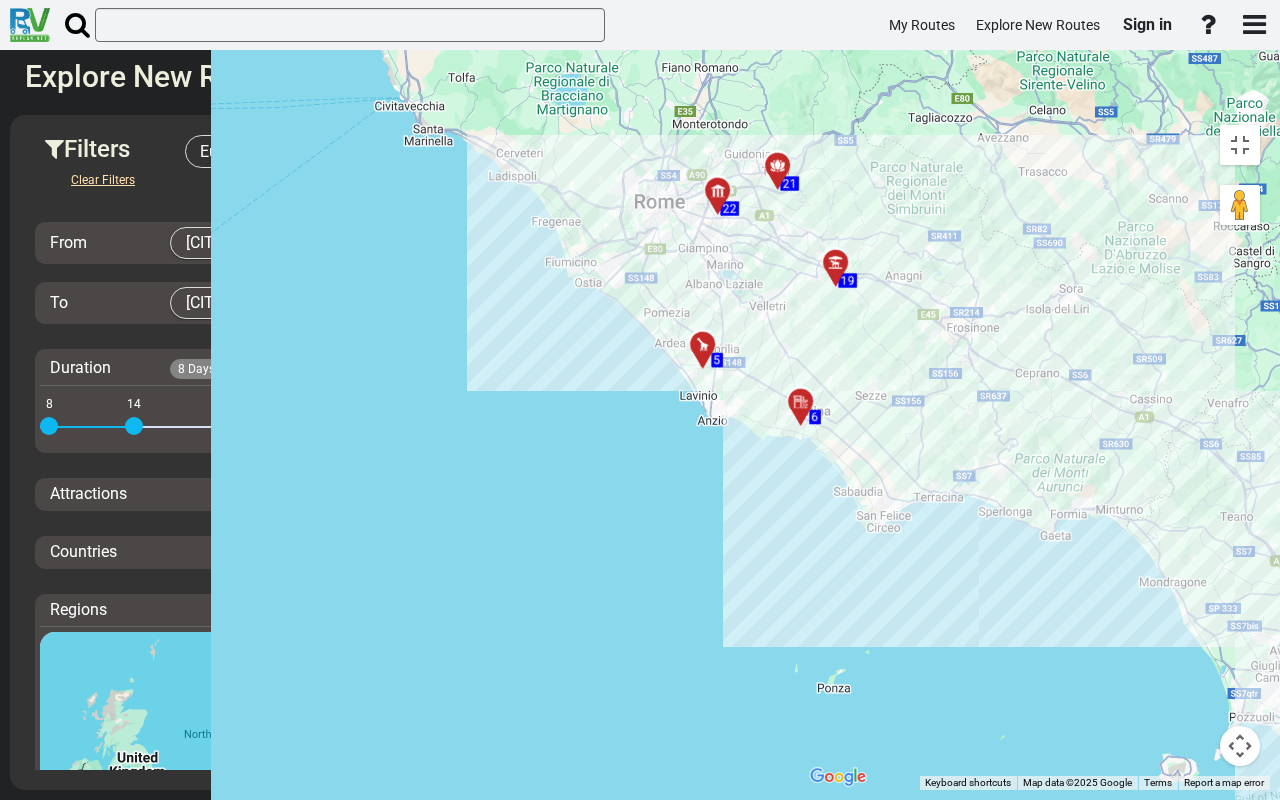 click at bounding box center [807, 410] 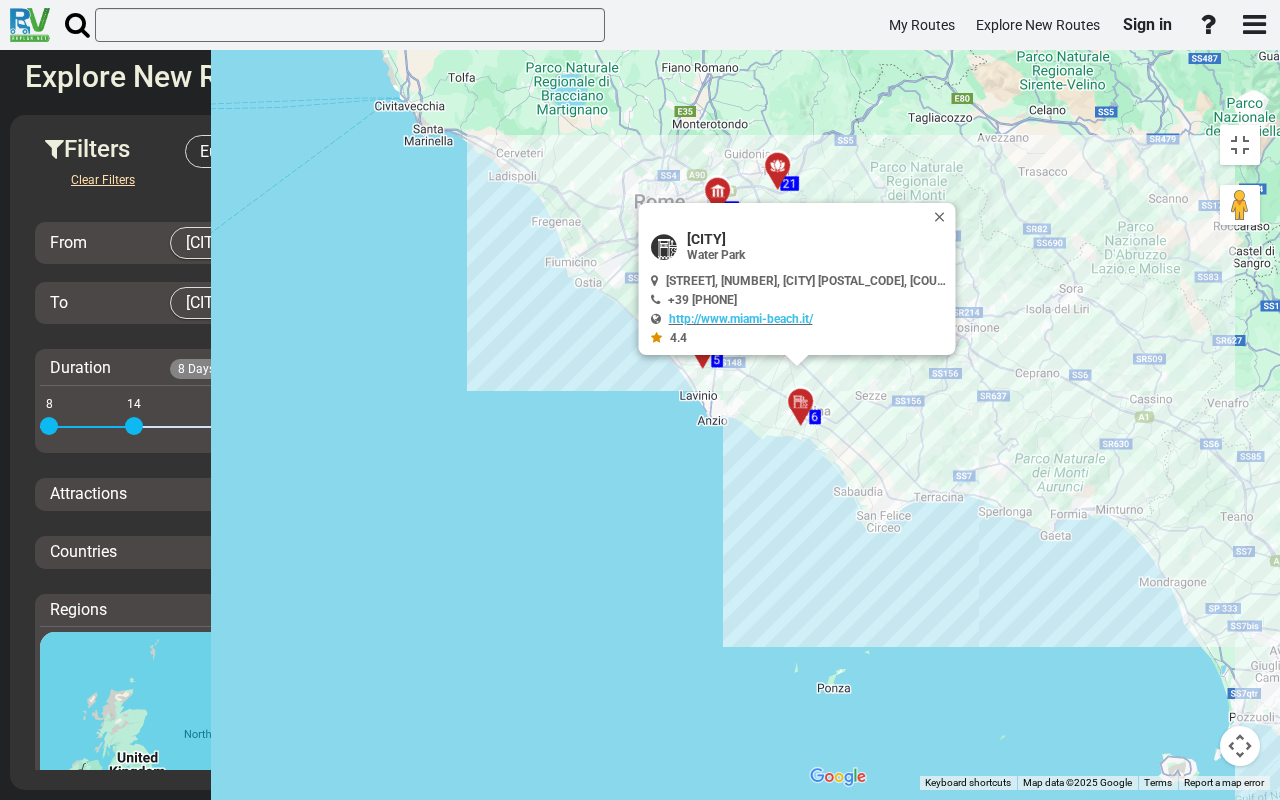 click on "Via Missiroli, 7, [POSTAL_CODE] [CITY] [STATE], Italy +39 [PHONE]" at bounding box center [1035, 452] 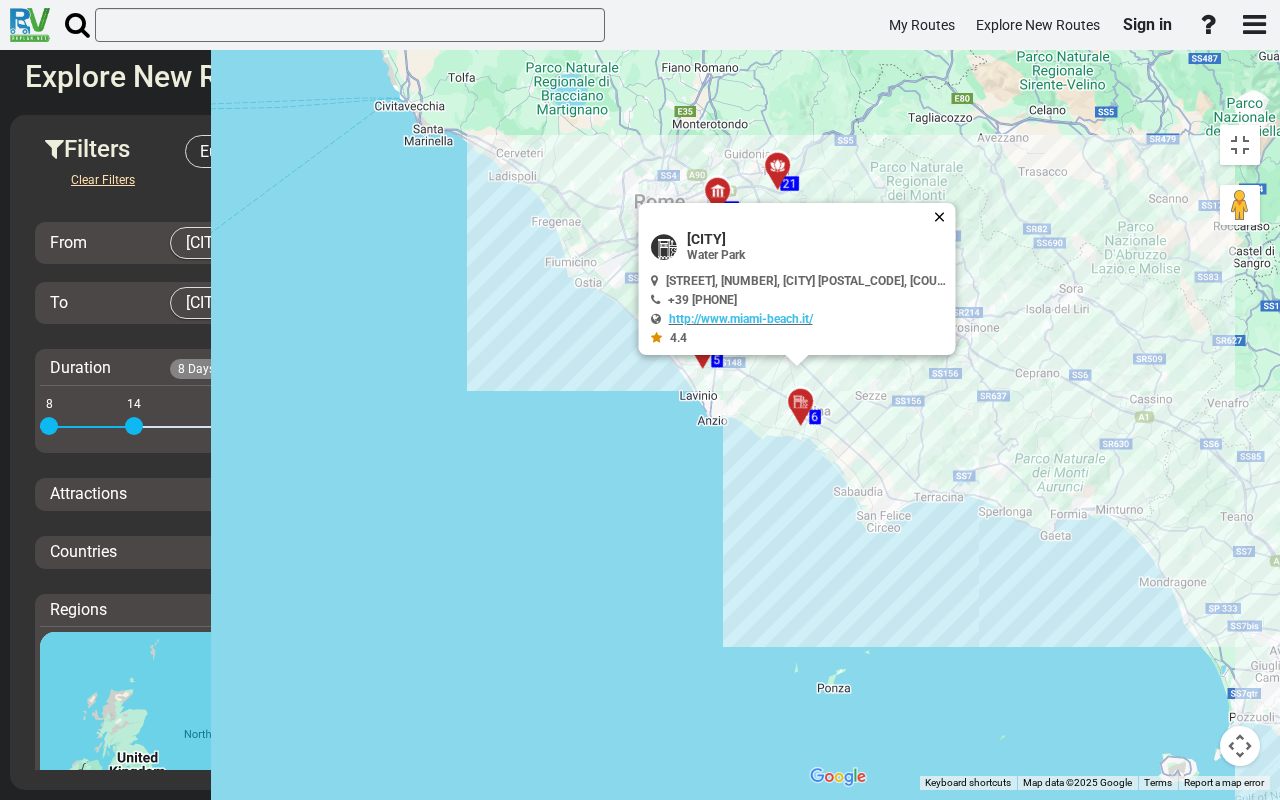 click at bounding box center (944, 218) 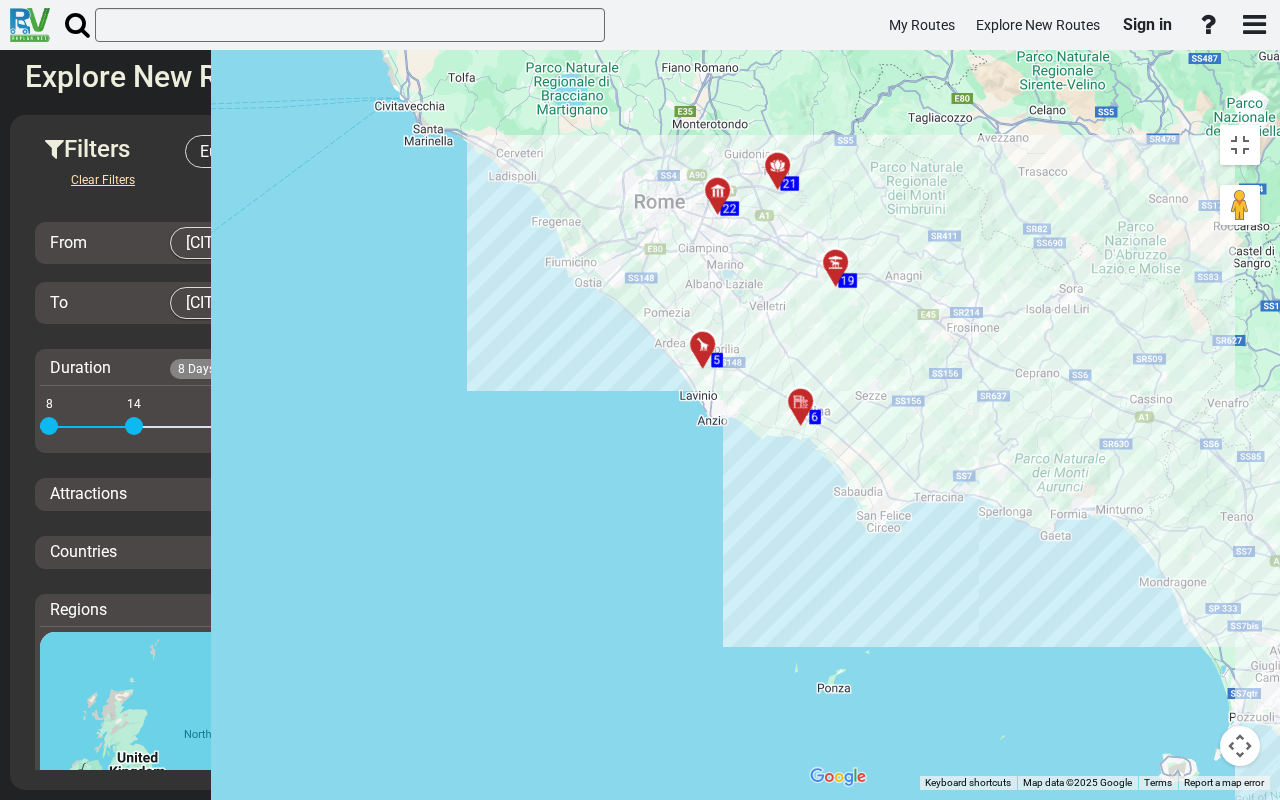 click at bounding box center (842, 271) 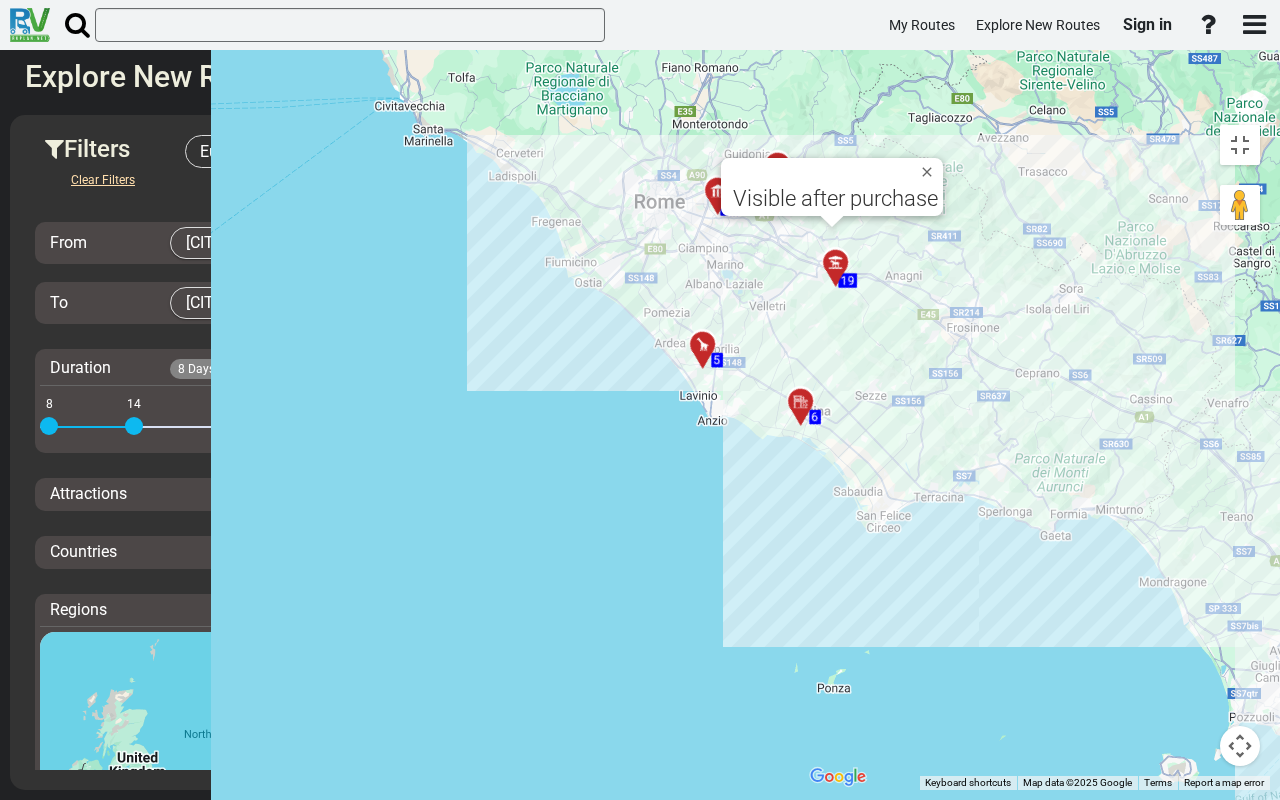 click on "Visible after purchase" at bounding box center (1035, 452) 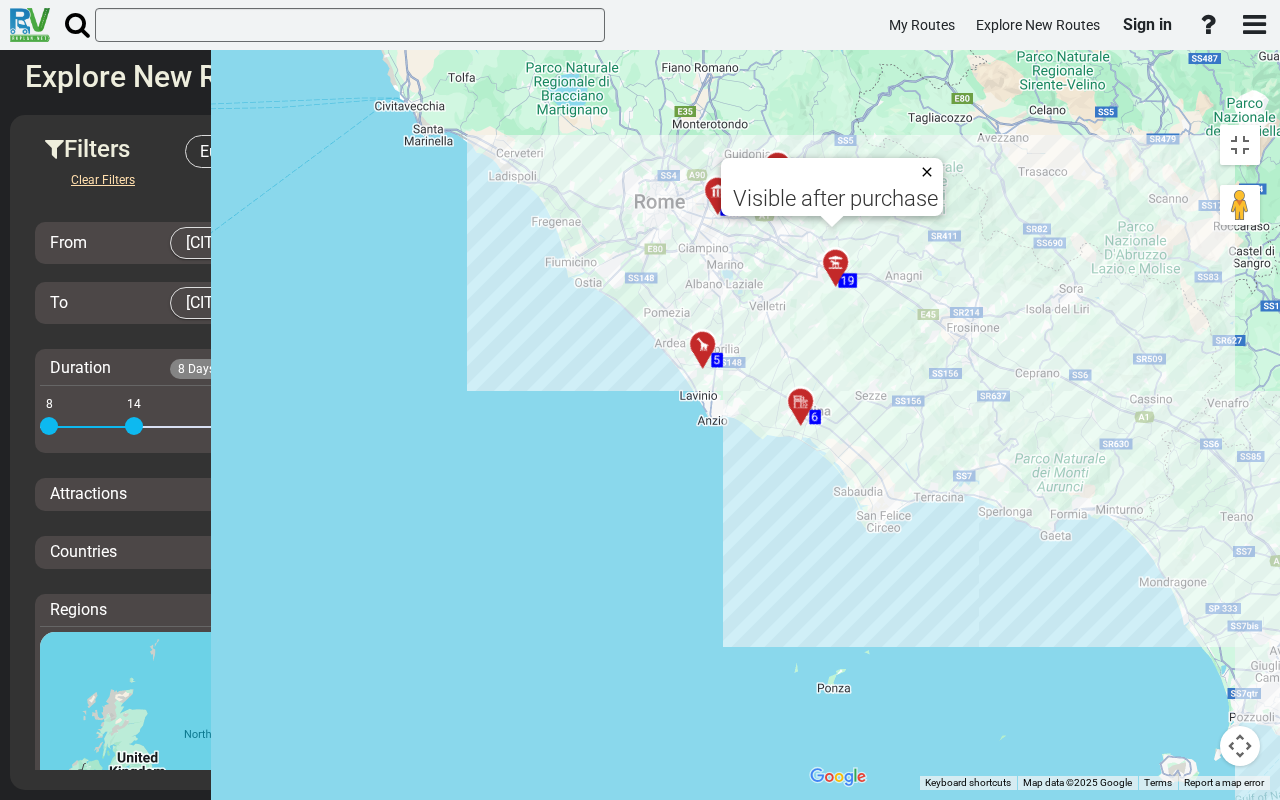click at bounding box center [931, 173] 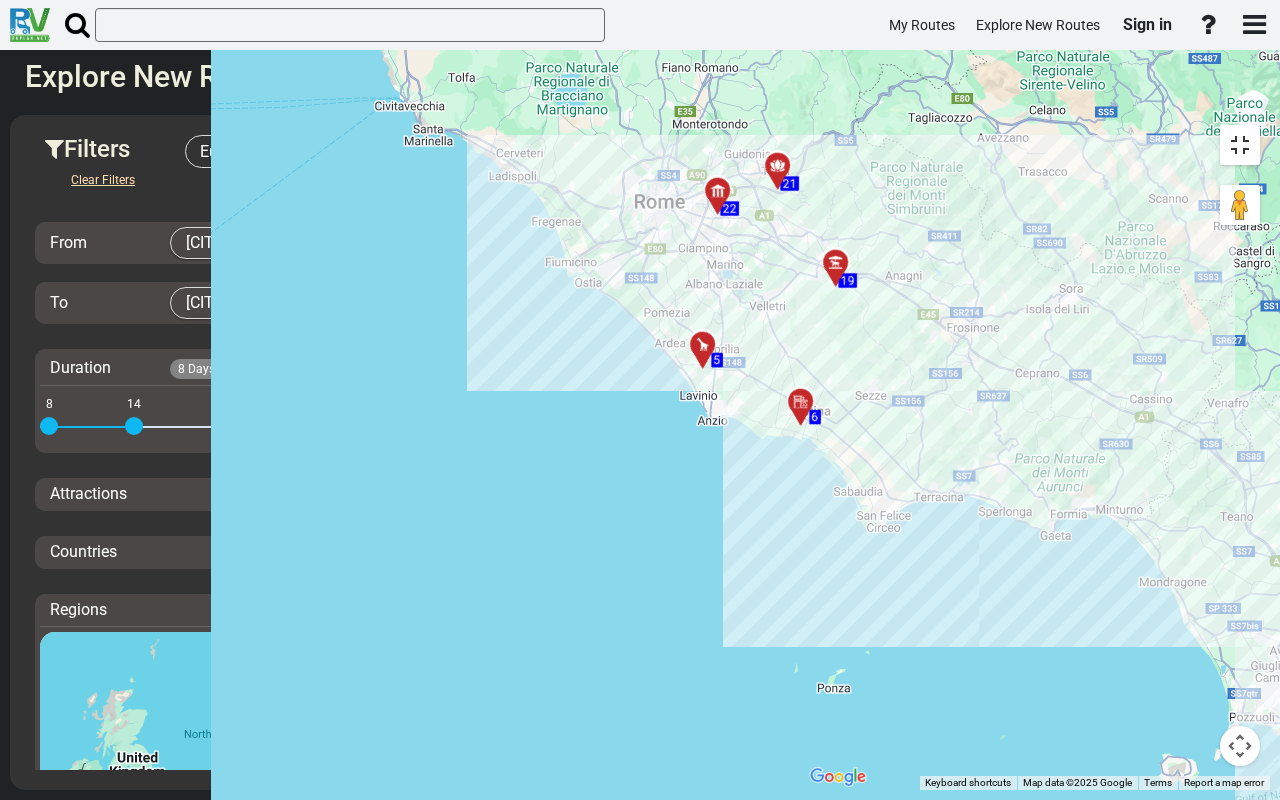 click at bounding box center (1240, 145) 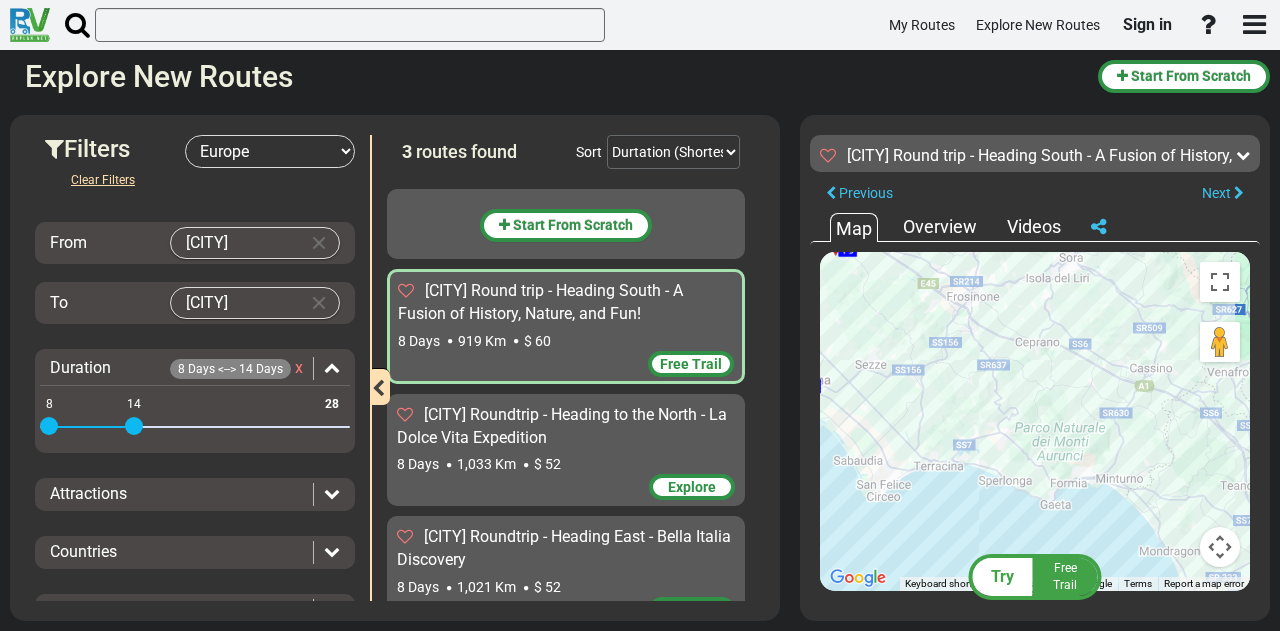 click on "[CITY] Roundtrip - Heading to the North - La Dolce Vita Expedition" at bounding box center (562, 426) 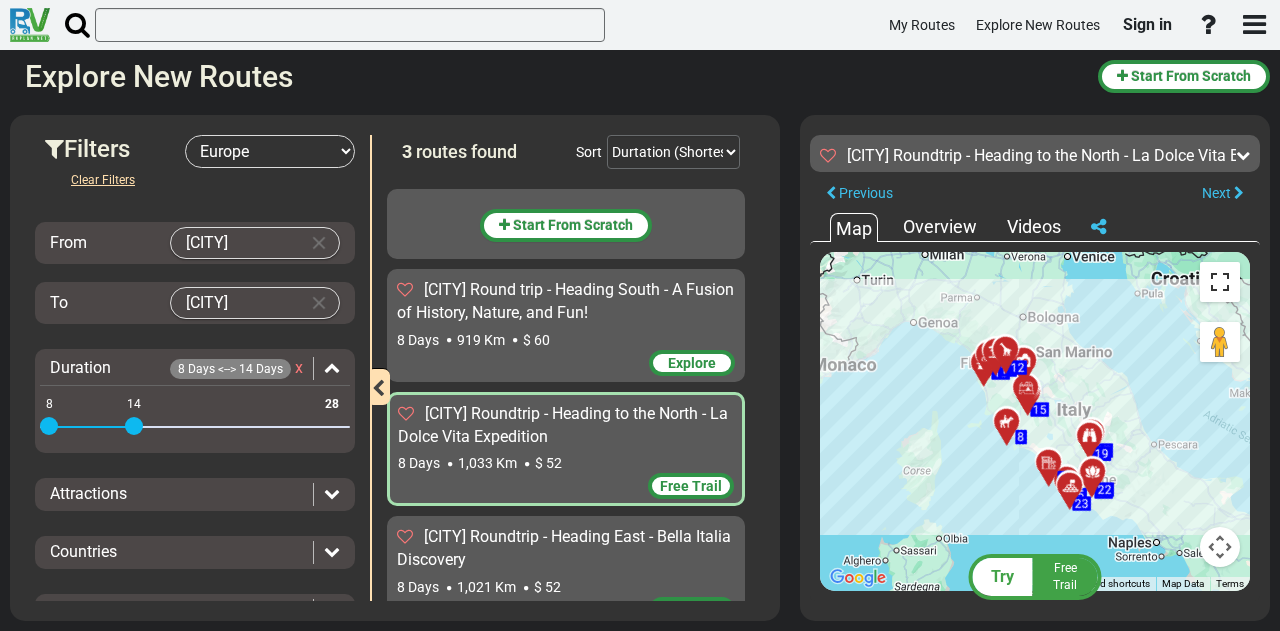 click at bounding box center [1220, 282] 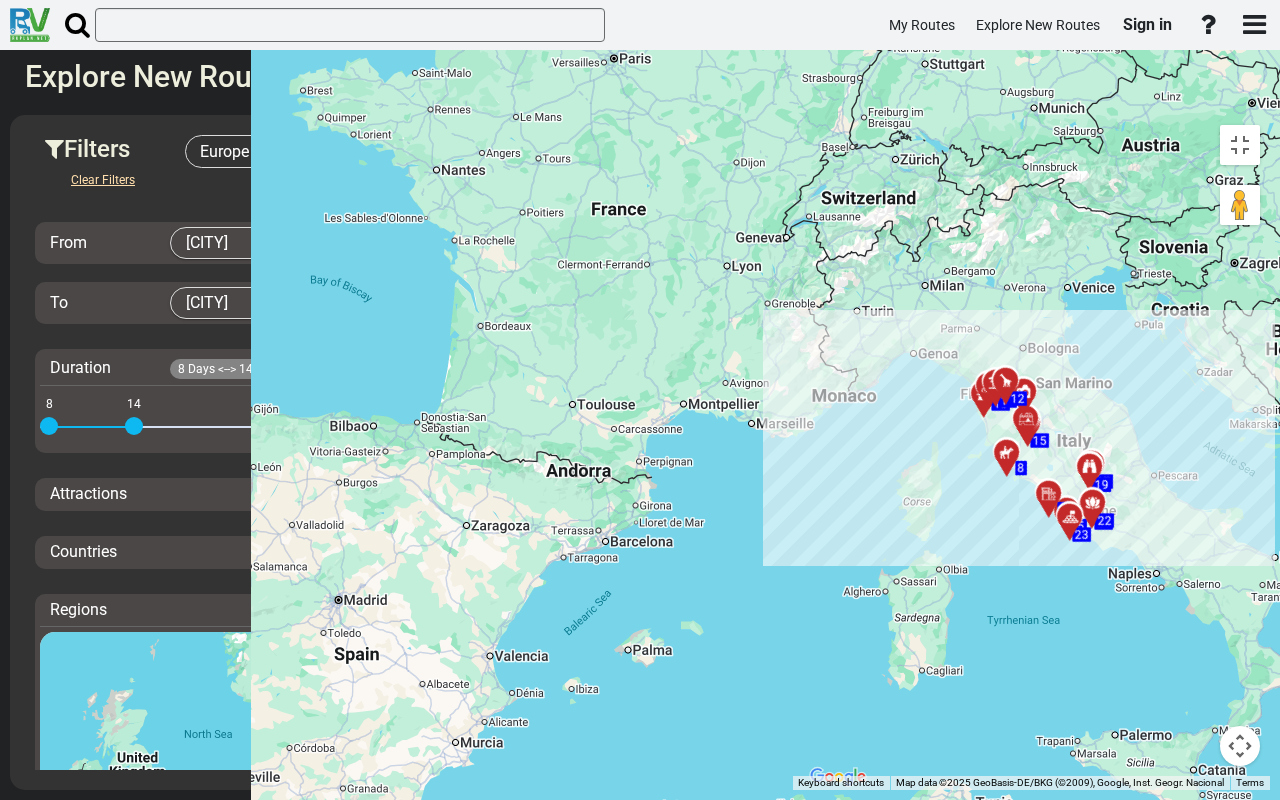 click on "To activate drag with keyboard, press Alt + Enter. Once in keyboard drag state, use the arrow keys to move the marker. To complete the drag, press the Enter key. To cancel, press Escape. 5 5 6 6 17 17 18 18 19 19 21 21 22 22 23 23 8 8 15 15 10 10 11 11 12 12" at bounding box center (1035, 452) 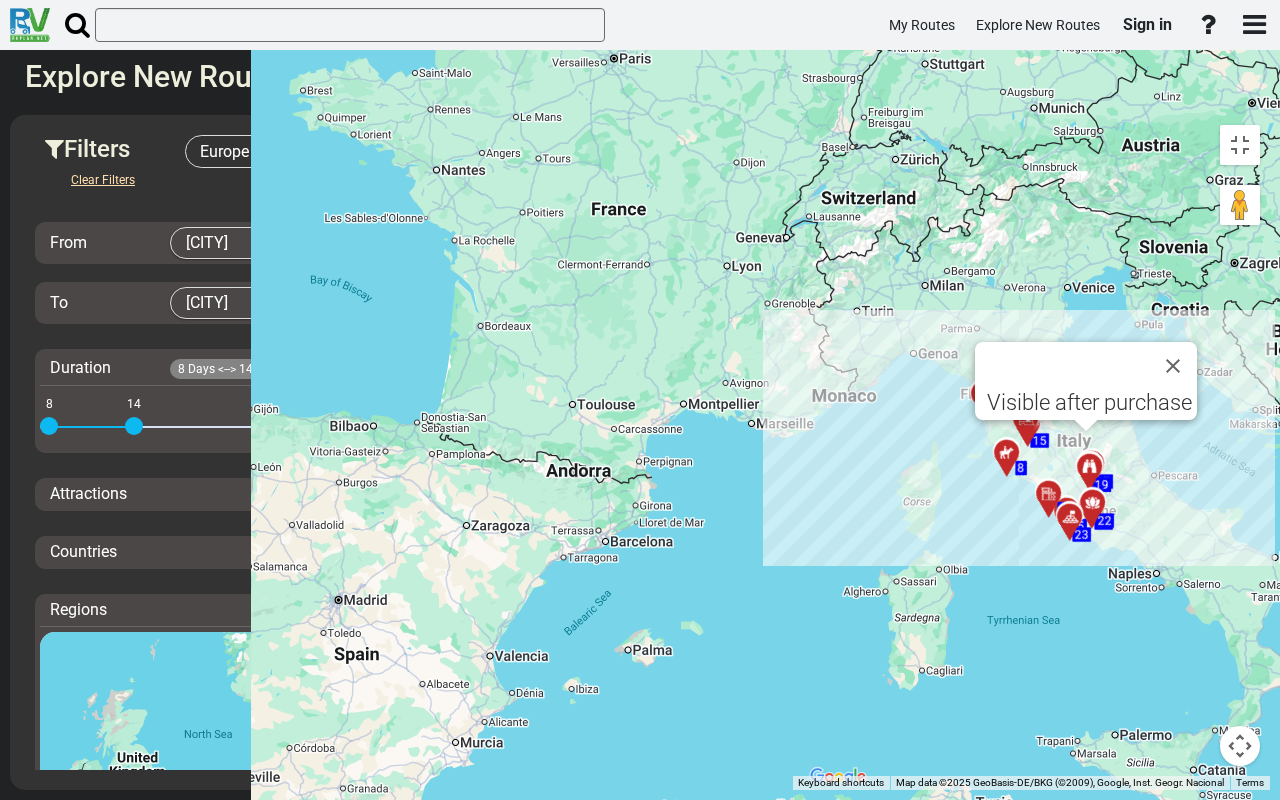 click at bounding box center [1089, 468] 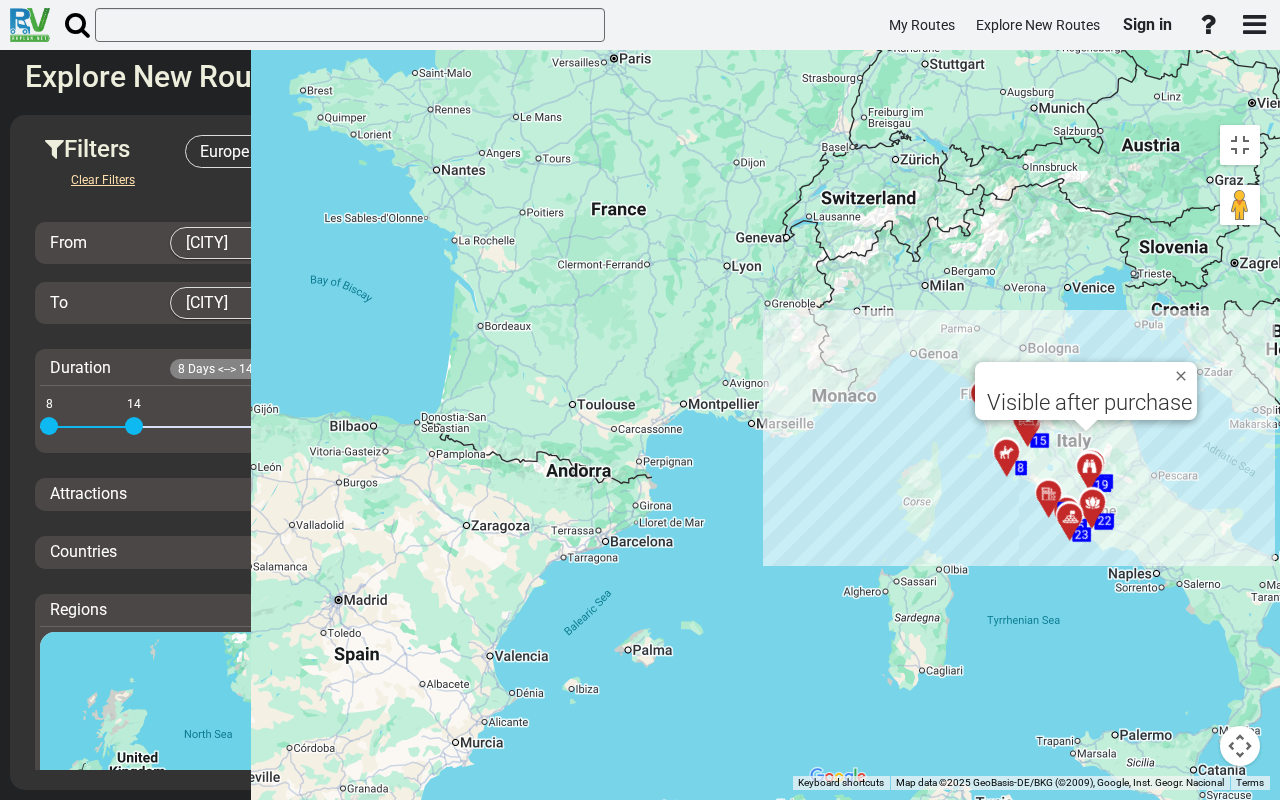 click on "To activate drag with keyboard, press Alt + Enter. Once in keyboard drag state, use the arrow keys to move the marker. To complete the drag, press the Enter key. To cancel, press Escape. 5 5 6 6 17 17 18 18 19 19 21 21 22 22 23 23 8 8 15 15 10 10 11 11 12 12 Visible after purchase" at bounding box center [1035, 452] 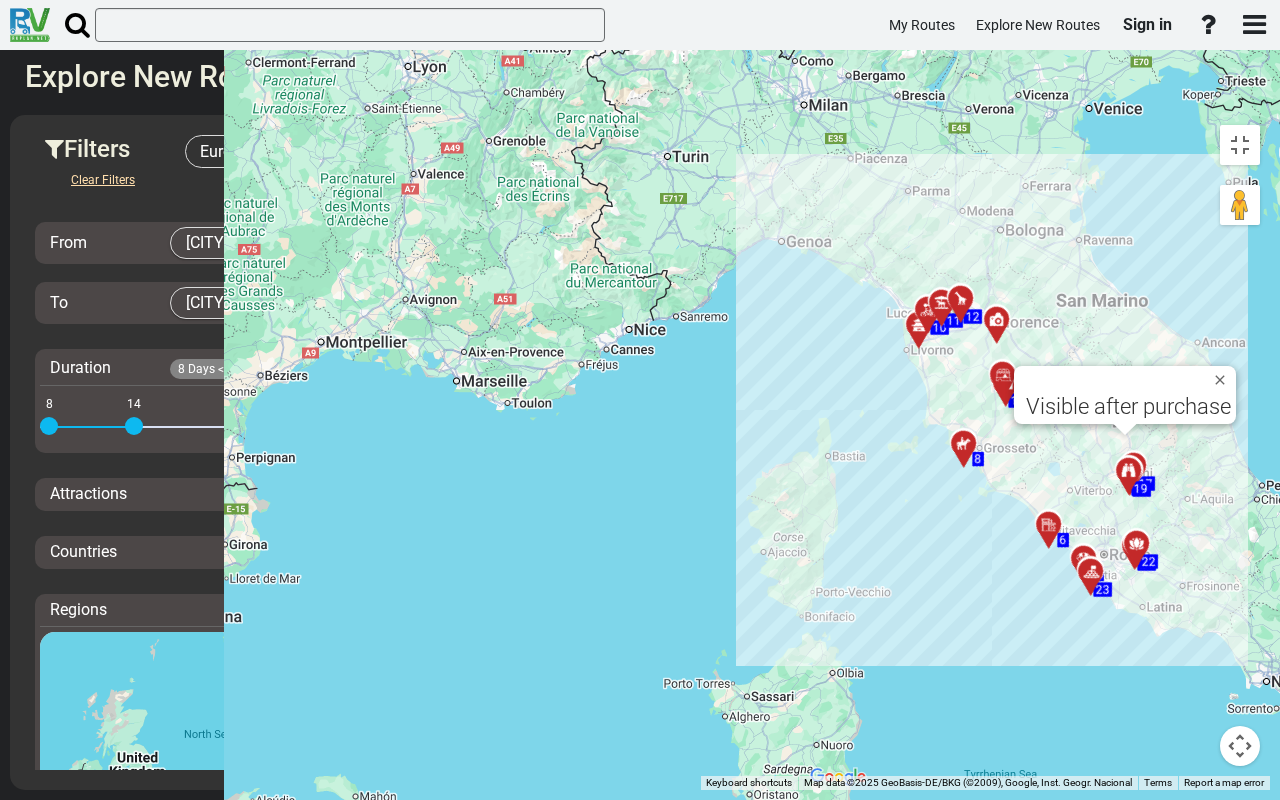 click on "To activate drag with keyboard, press Alt + Enter. Once in keyboard drag state, use the arrow keys to move the marker. To complete the drag, press the Enter key. To cancel, press Escape. 5 5 6 6 17 17 18 18 19 19 21 21 22 22 23 23 8 8 15 15 10 10 11 11 12 12 Visible after purchase" at bounding box center (1035, 452) 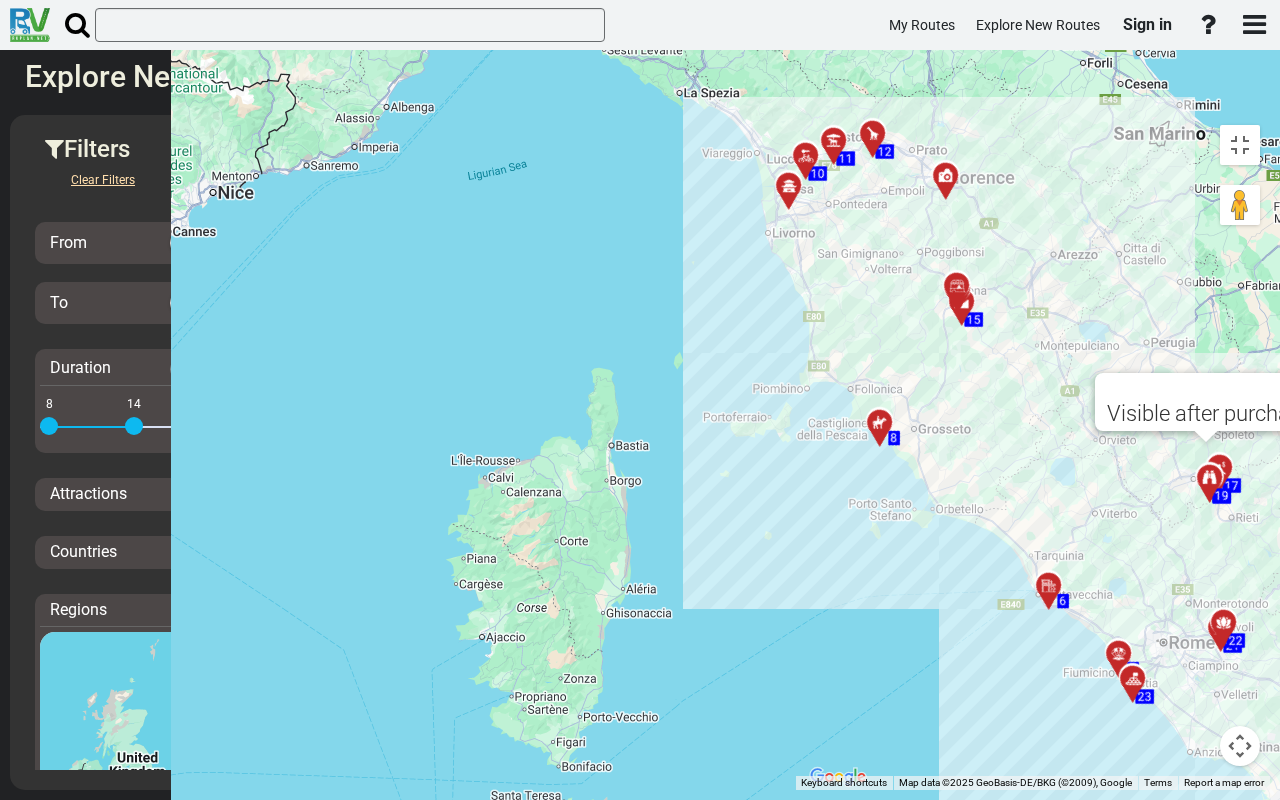 click on "To activate drag with keyboard, press Alt + Enter. Once in keyboard drag state, use the arrow keys to move the marker. To complete the drag, press the Enter key. To cancel, press Escape. 5 5 6 6 17 17 18 18 19 19 21 21 22 22 23 23 8 8 15 15 10 10 11 11 12 12 Visible after purchase" at bounding box center (1035, 452) 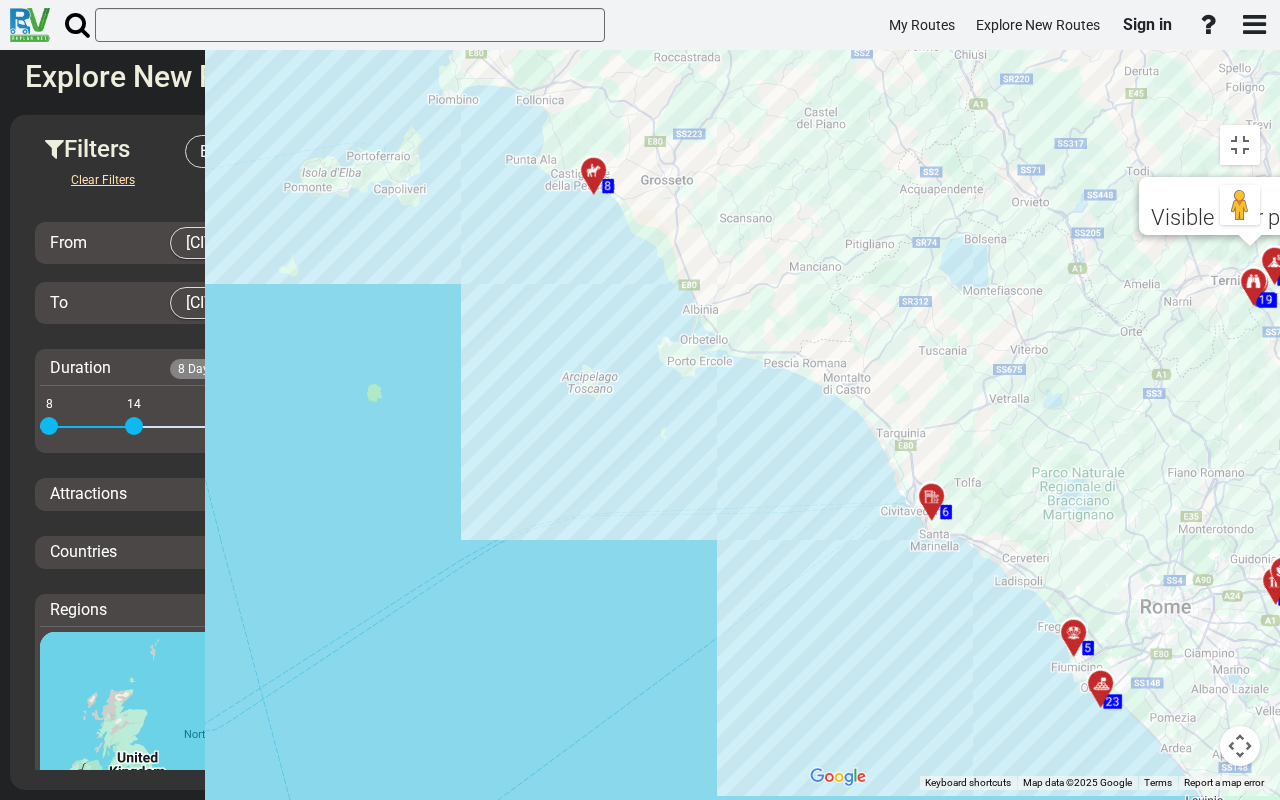 drag, startPoint x: 785, startPoint y: 623, endPoint x: 670, endPoint y: 407, distance: 244.70595 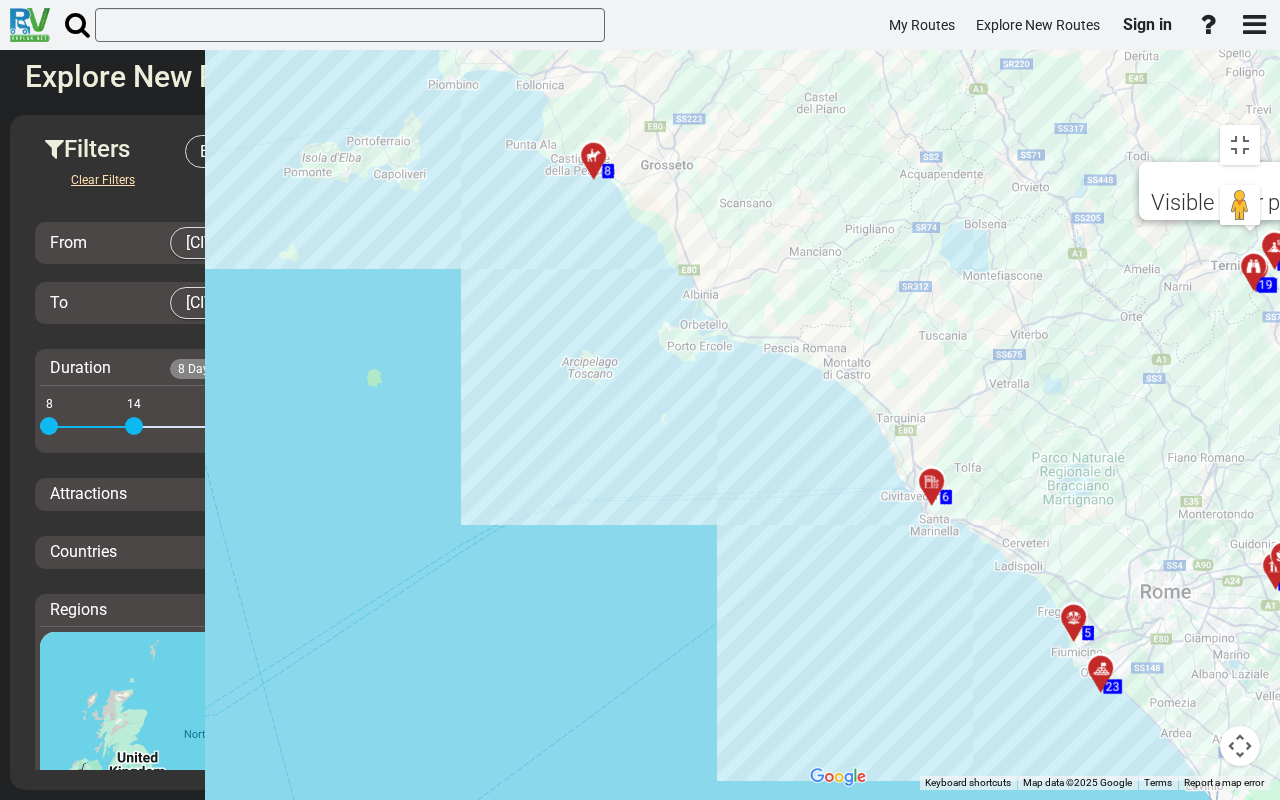 click at bounding box center (1284, 557) 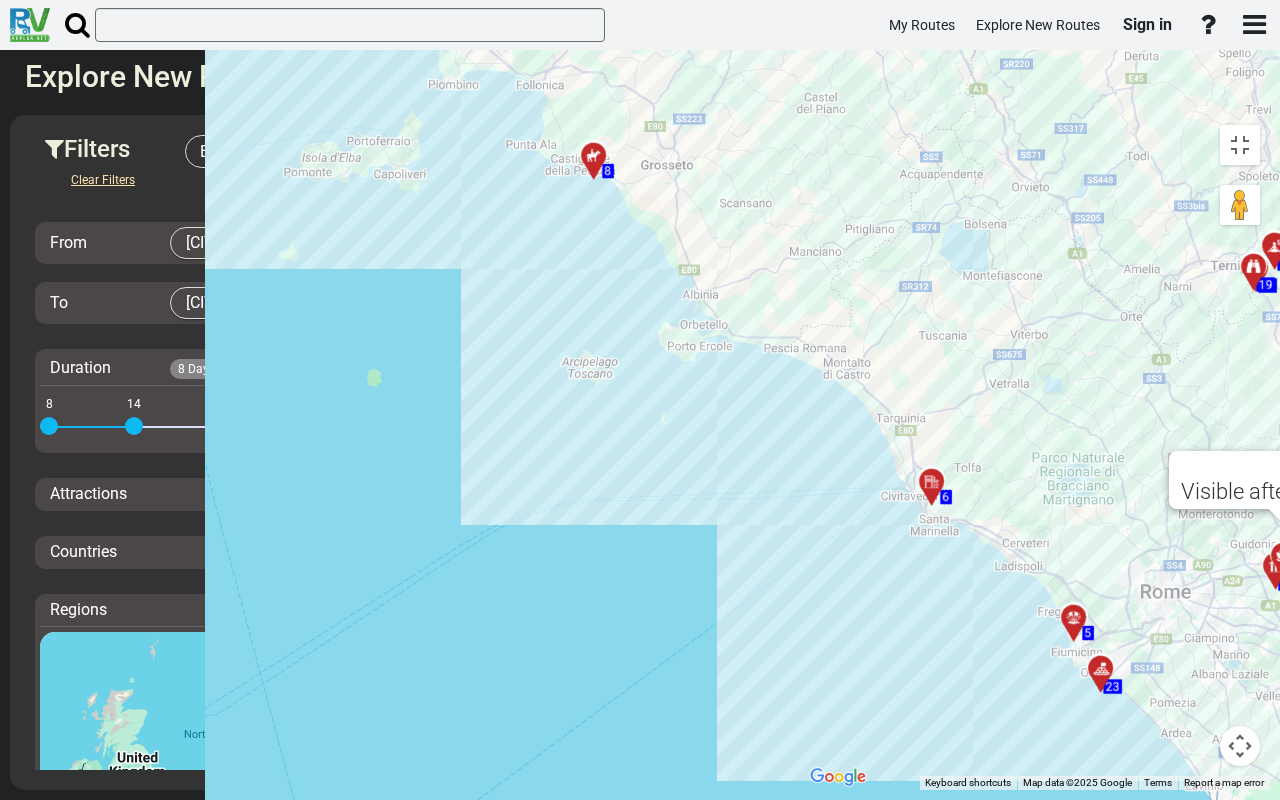 click at bounding box center (1101, 670) 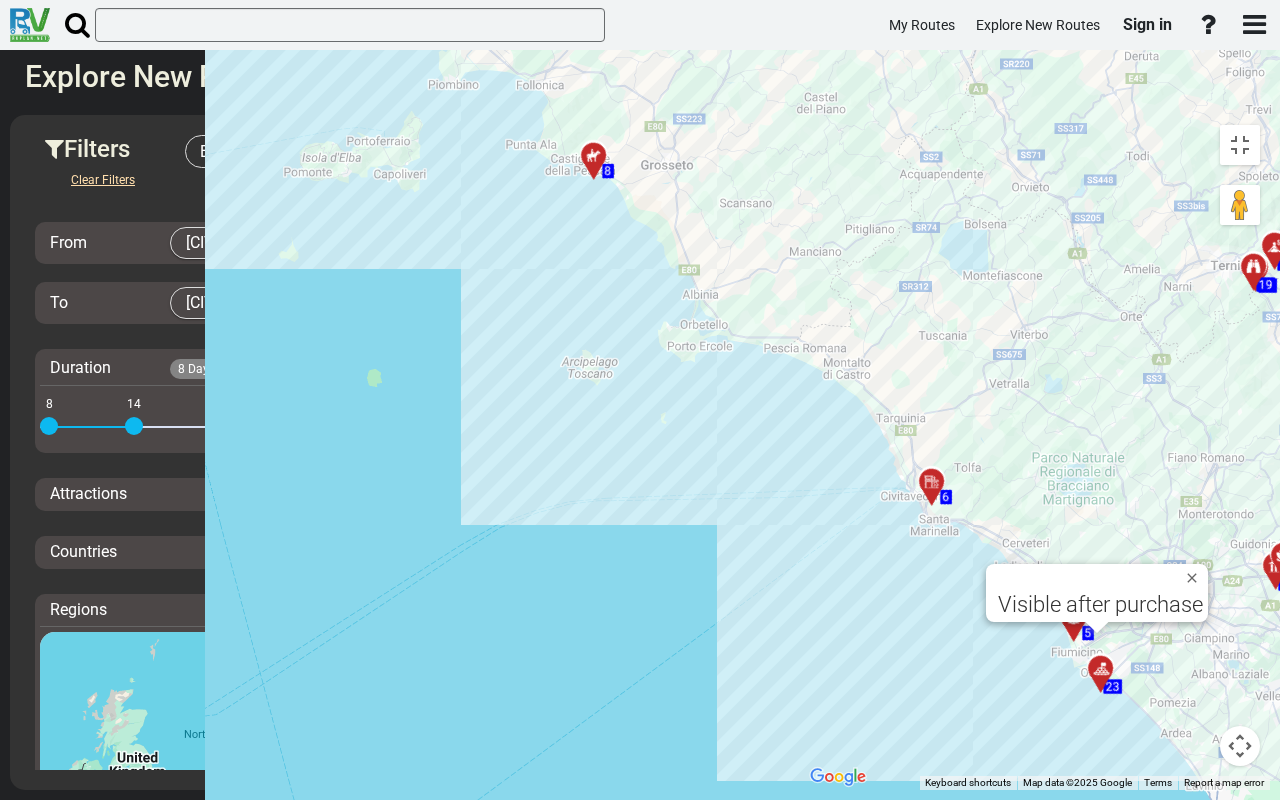 click on "To activate drag with keyboard, press Alt + Enter. Once in keyboard drag state, use the arrow keys to move the marker. To complete the drag, press the Enter key. To cancel, press Escape. 5 5 6 6 17 17 18 18 19 19 21 21 22 22 23 23 8 8 15 15 10 10 11 11 12 12 Visible after purchase" at bounding box center [1035, 452] 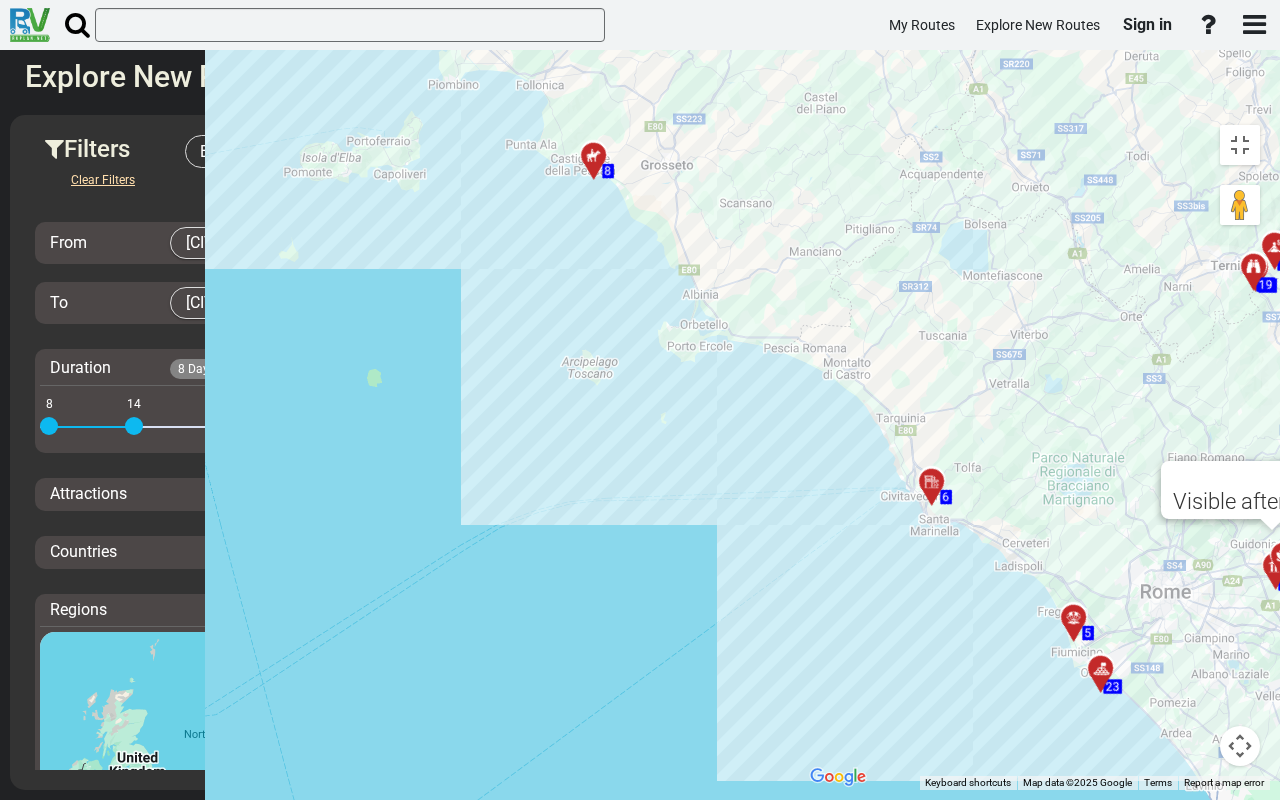 click at bounding box center (1074, 619) 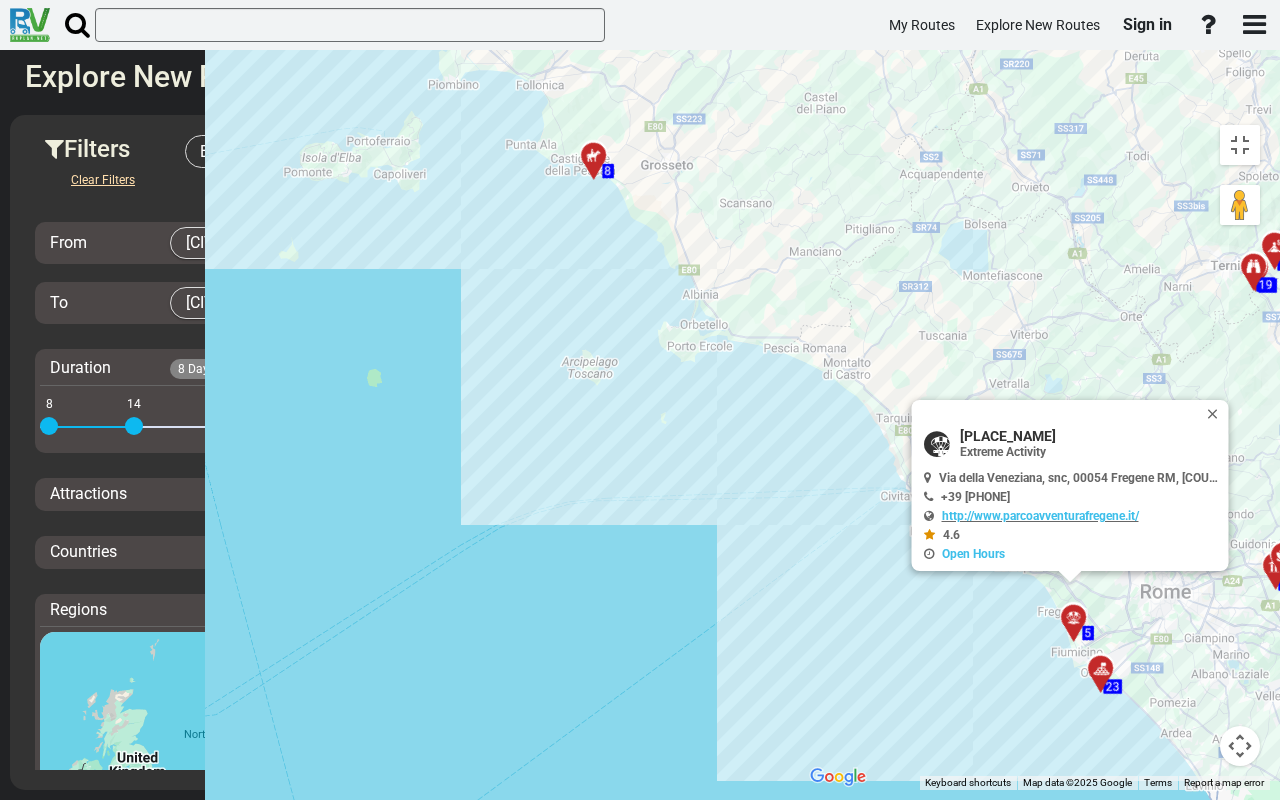 click at bounding box center (1107, 677) 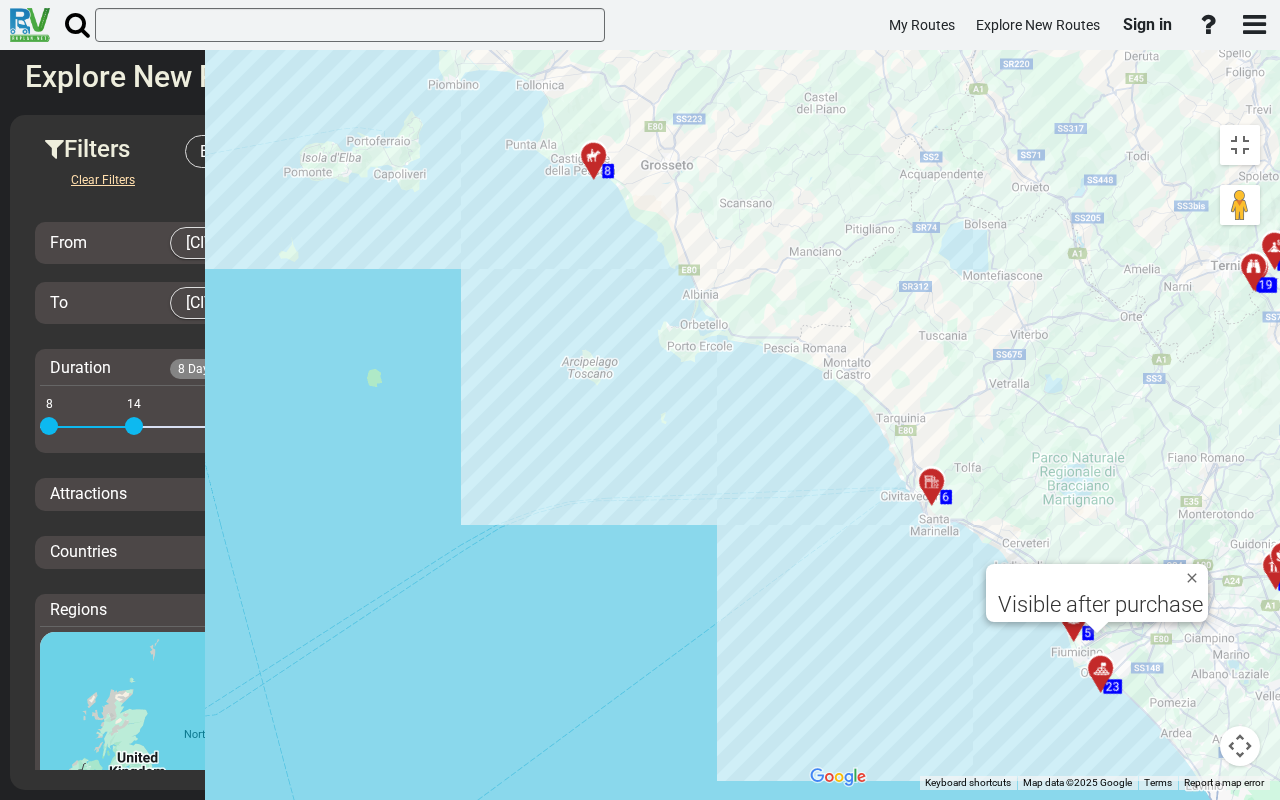 click on "To activate drag with keyboard, press Alt + Enter. Once in keyboard drag state, use the arrow keys to move the marker. To complete the drag, press the Enter key. To cancel, press Escape. 5 5 6 6 17 17 18 18 19 19 21 21 22 22 23 23 8 8 15 15 10 10 11 11 12 12 Visible after purchase" at bounding box center (1035, 452) 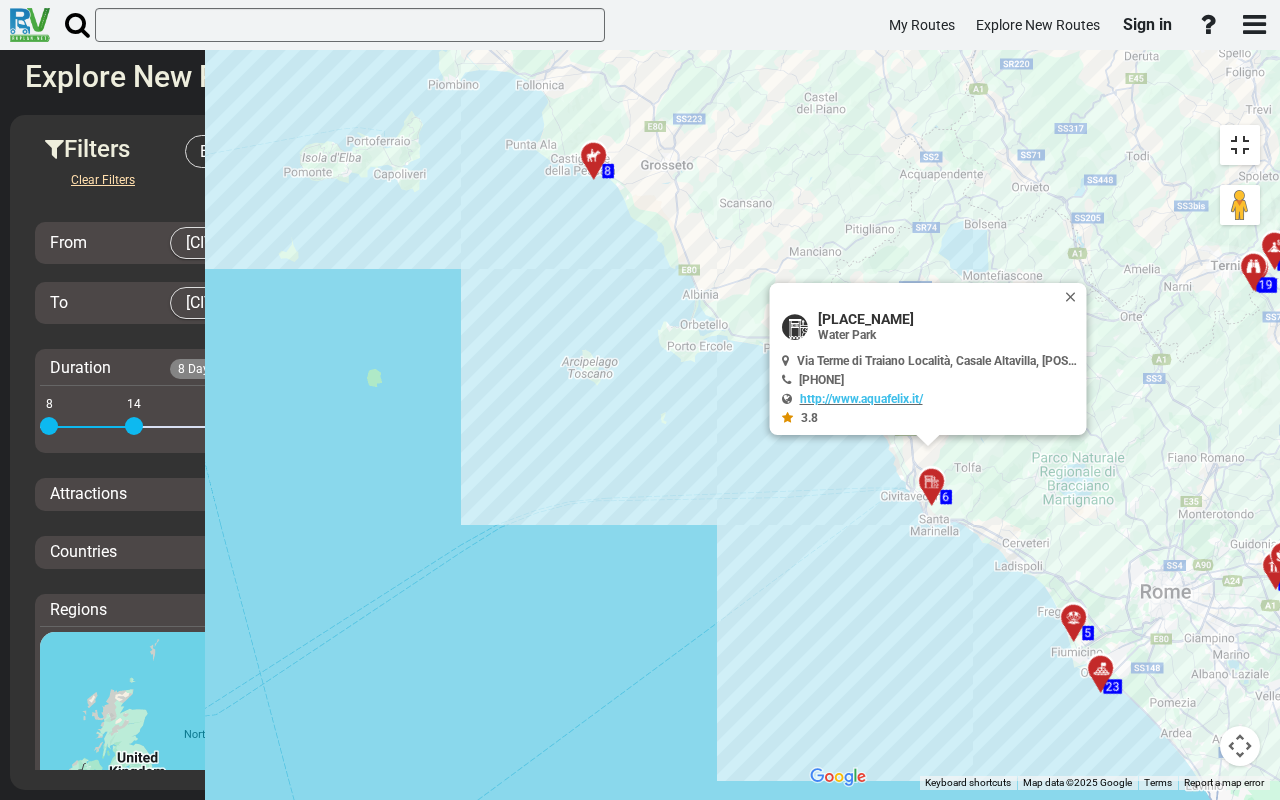 click at bounding box center [1240, 145] 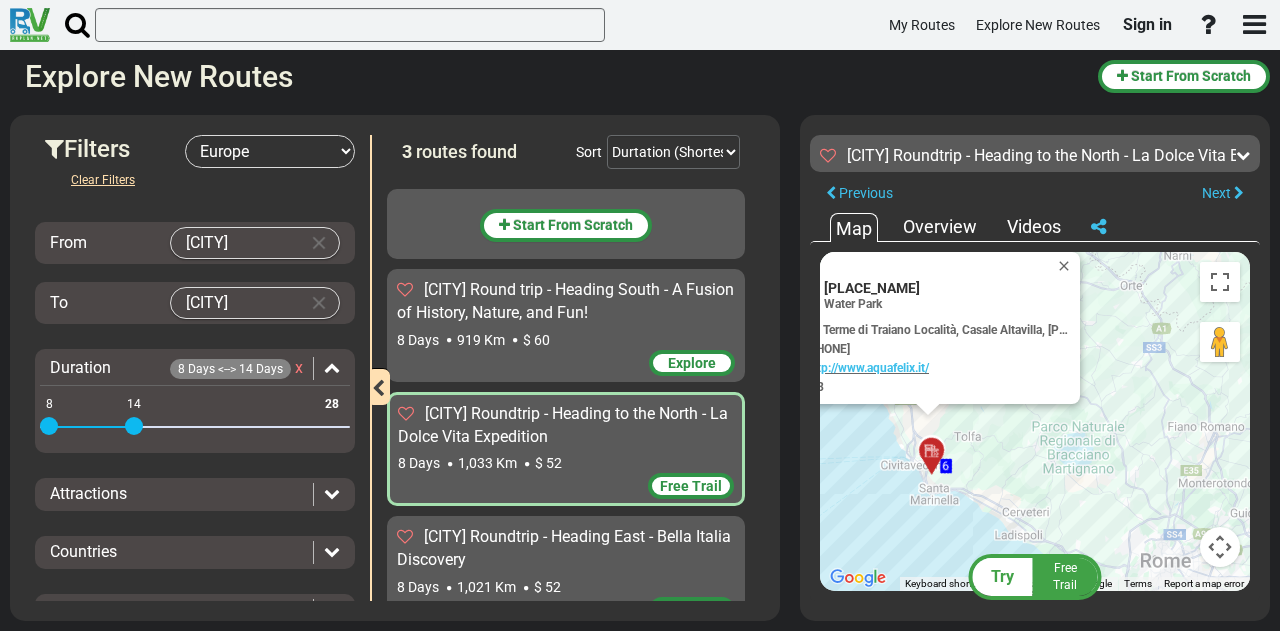 click on "To activate drag with keyboard, press Alt + Enter. Once in keyboard drag state, use the arrow keys to move the marker. To complete the drag, press the Enter key. To cancel, press Escape. 5 5 6 6 42 42 7 7 9 9 28 28 10 10 12 12 35 35 13 13 15 15 24 24 43 43 16 16 19 19 18 18 20 20 23 23 21 21 25 25 27 27 32 32 30 30 31 31 34 34 37 37 38 38 40 40 [PLACE_NAME] +39 [PHONE]" at bounding box center (1035, 421) 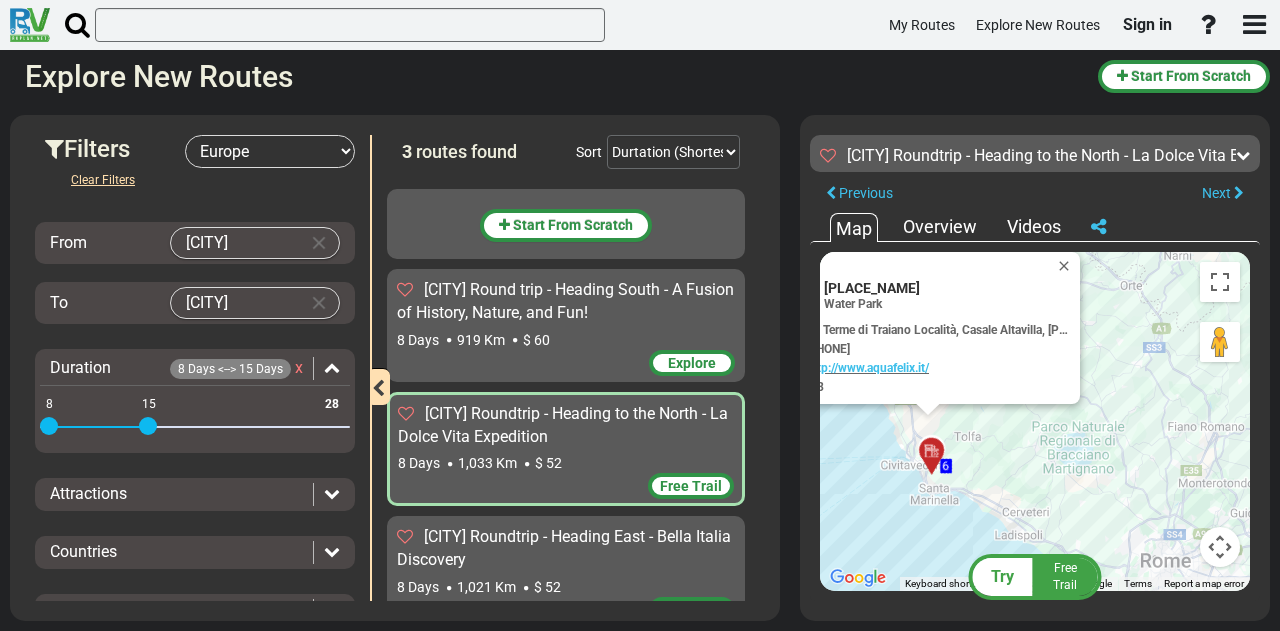 drag, startPoint x: 131, startPoint y: 430, endPoint x: 143, endPoint y: 427, distance: 12.369317 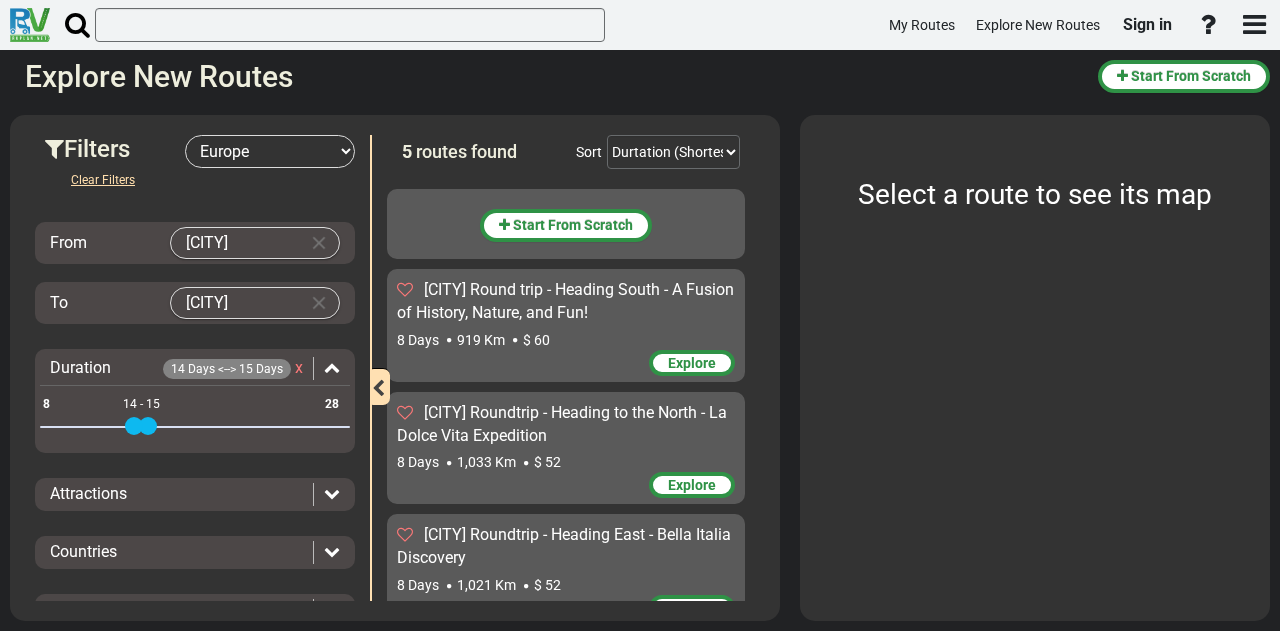 drag, startPoint x: 49, startPoint y: 421, endPoint x: 136, endPoint y: 415, distance: 87.20665 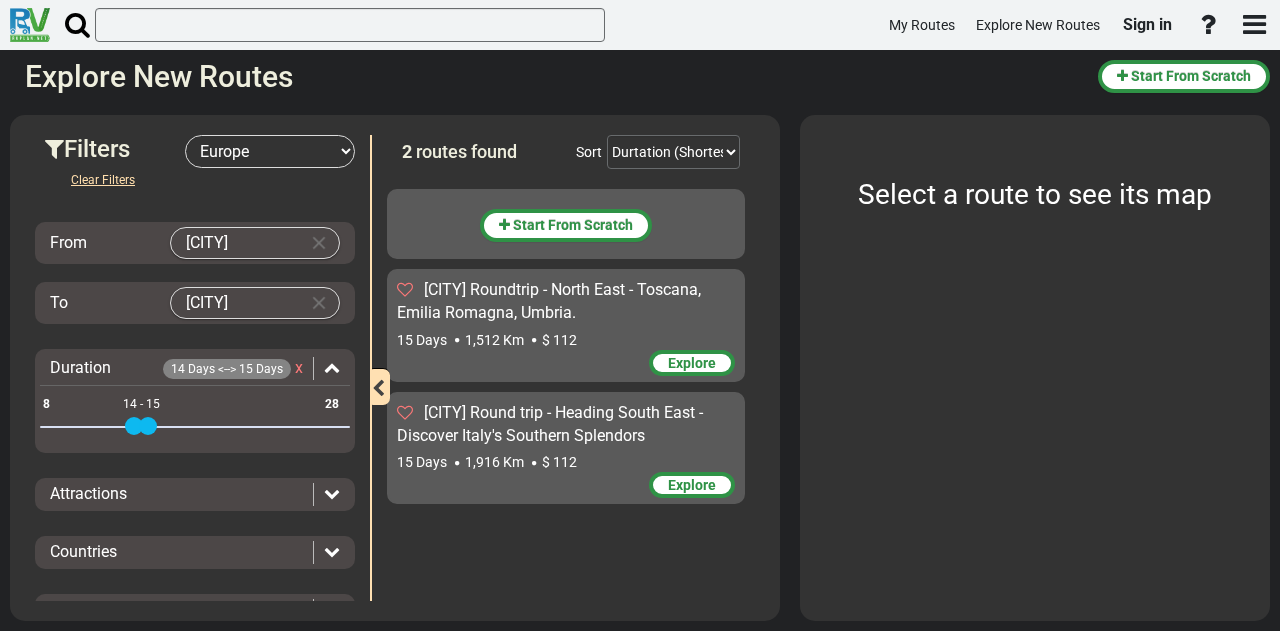 click on "[CITY]  Round trip - Heading South East - Discover Italy's Southern Splendors" at bounding box center (550, 424) 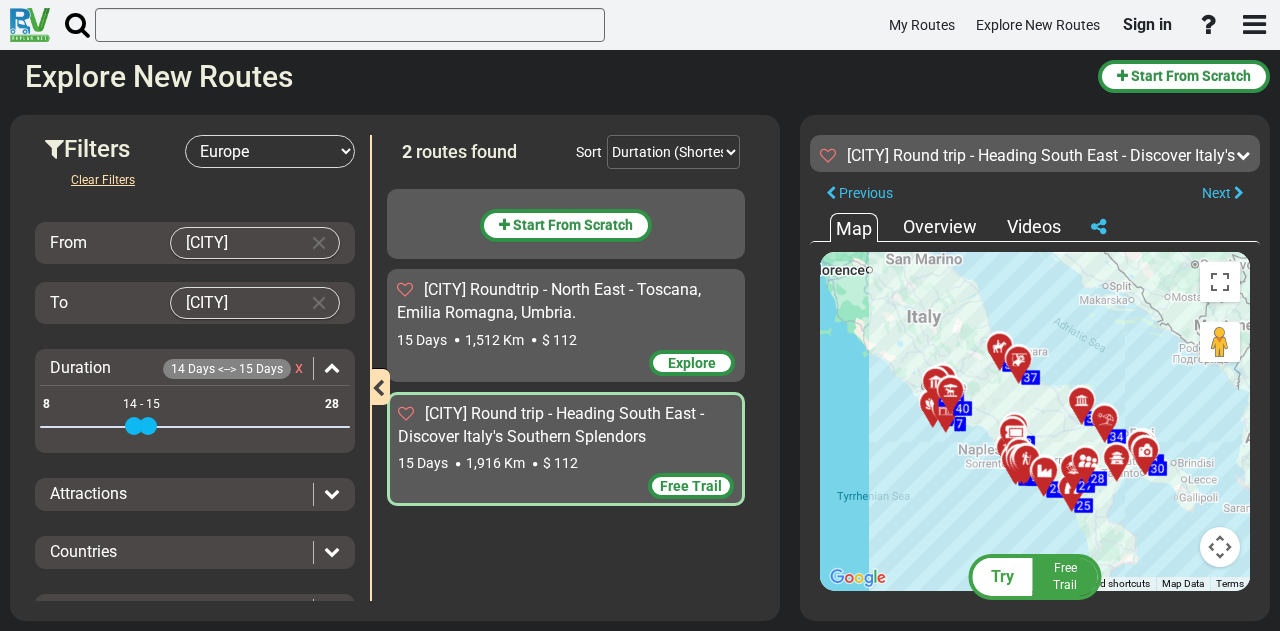 click on "Try" at bounding box center (1002, 576) 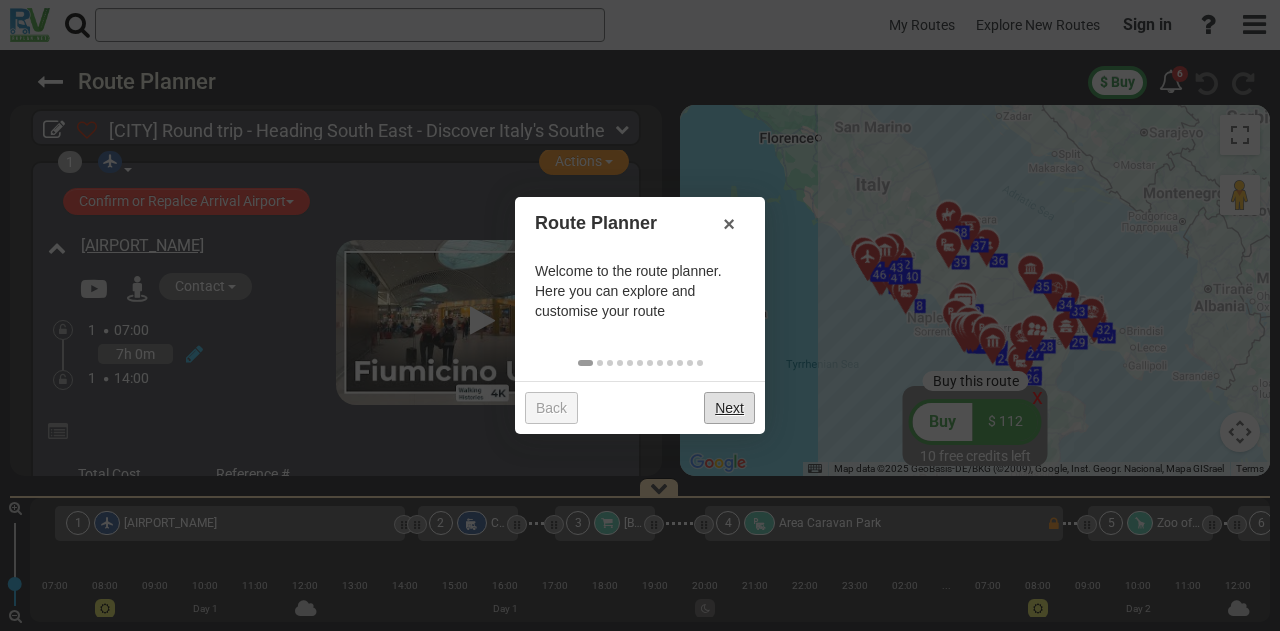 click on "Next" at bounding box center (729, 408) 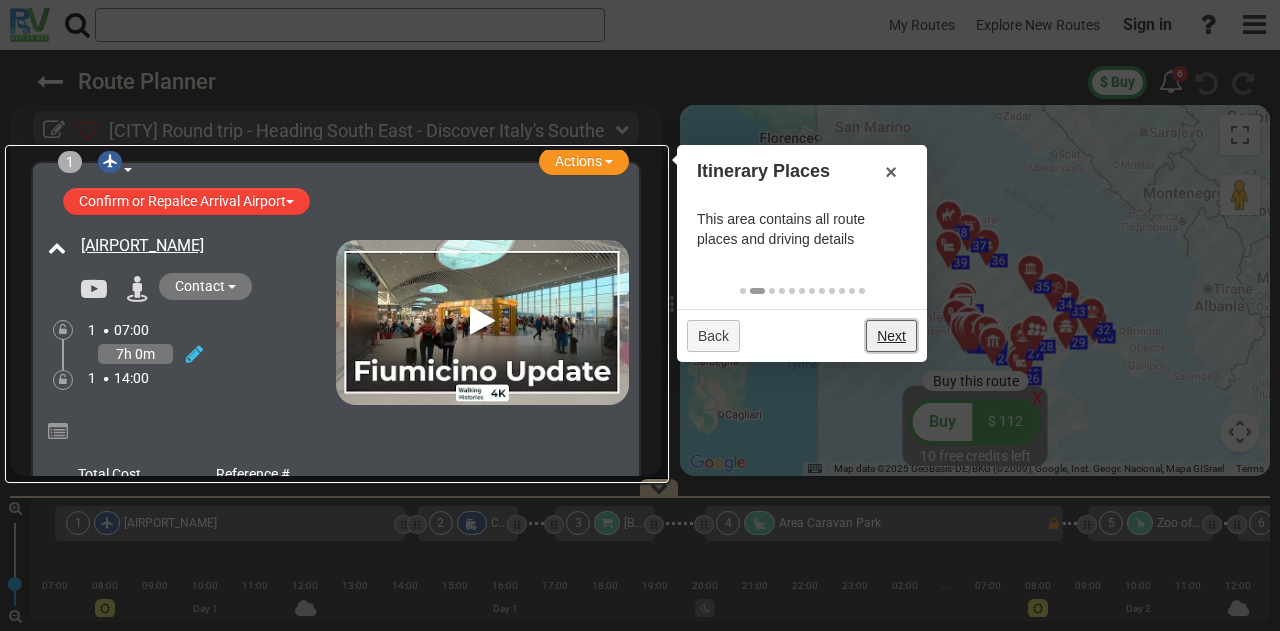 click on "Next" at bounding box center [891, 336] 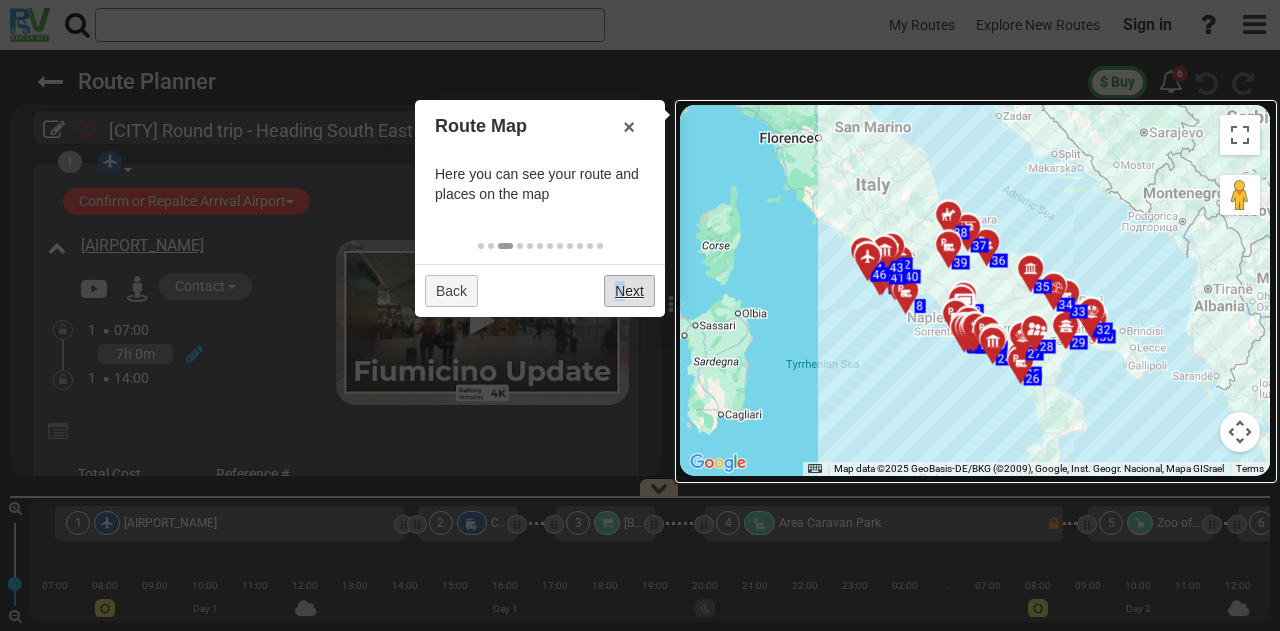 drag, startPoint x: 605, startPoint y: 302, endPoint x: 623, endPoint y: 288, distance: 22.803509 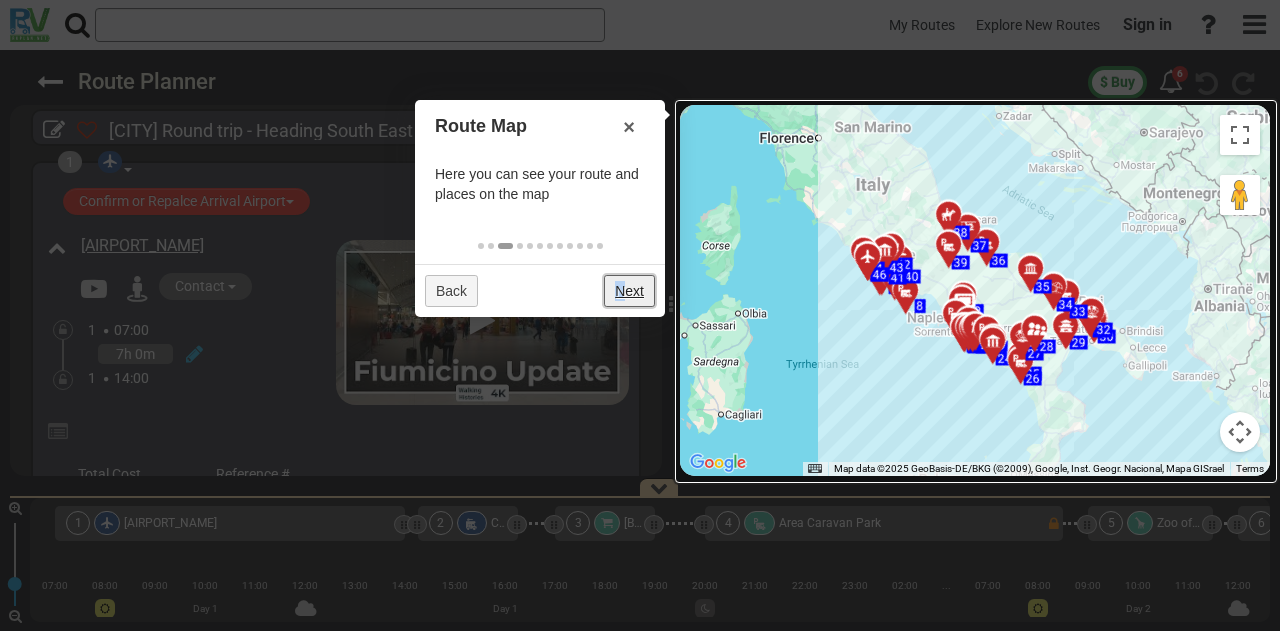 click on "Next" at bounding box center [629, 291] 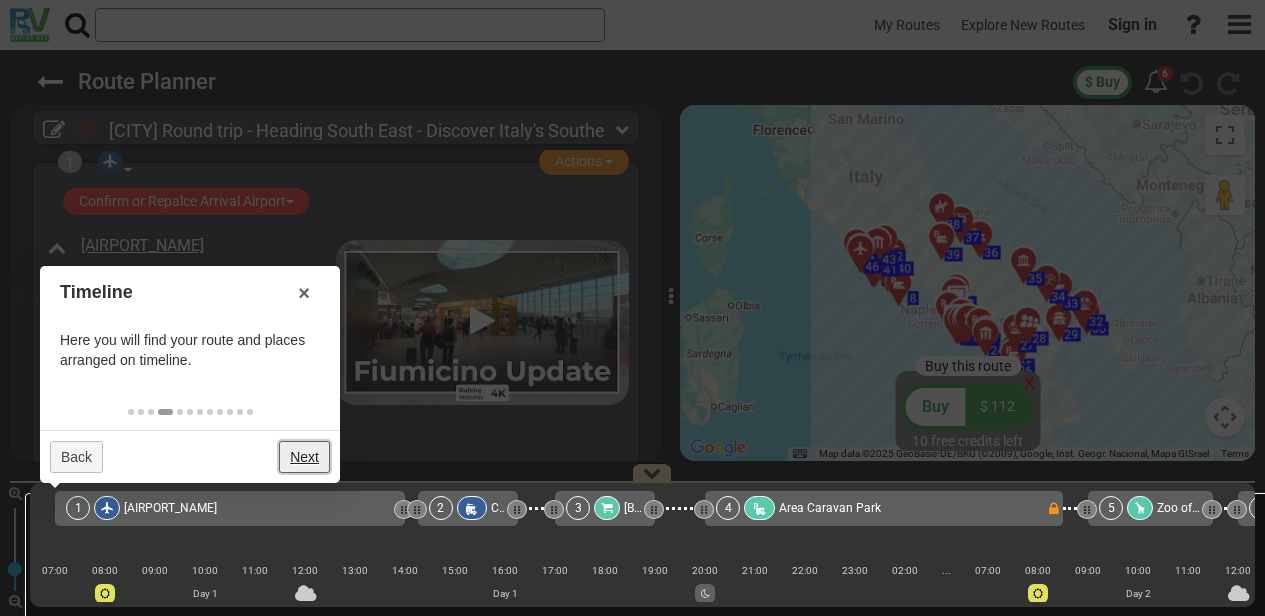 click on "Next" at bounding box center [304, 457] 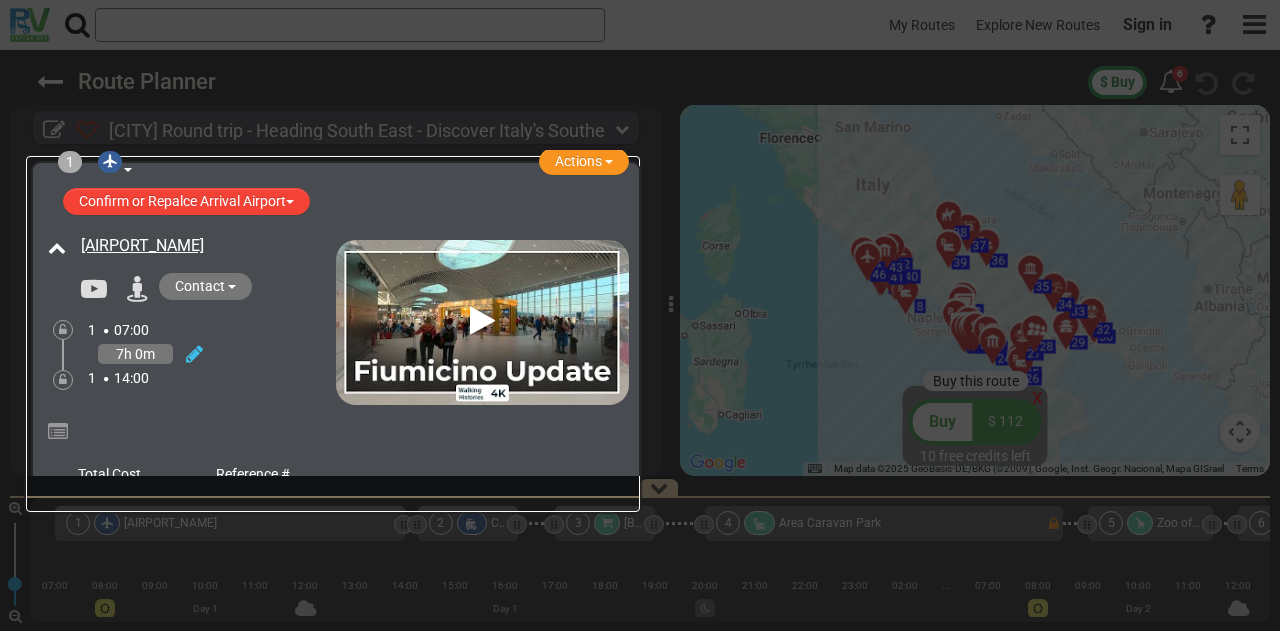 scroll, scrollTop: 11, scrollLeft: 0, axis: vertical 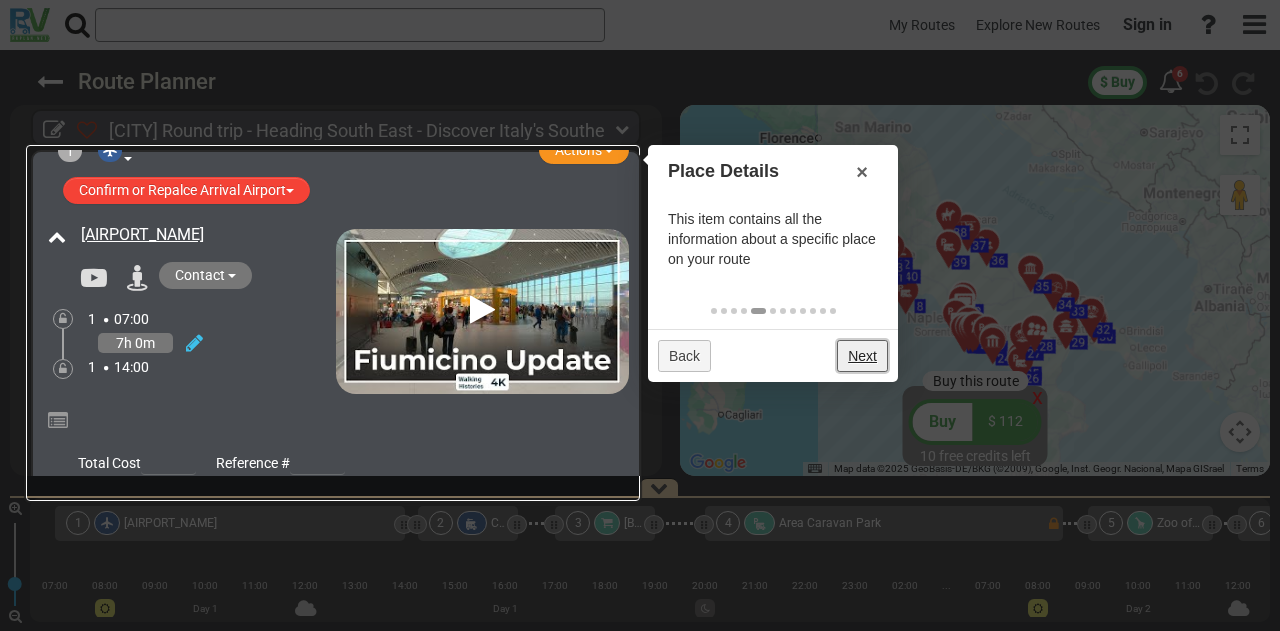 click on "Next" at bounding box center (862, 356) 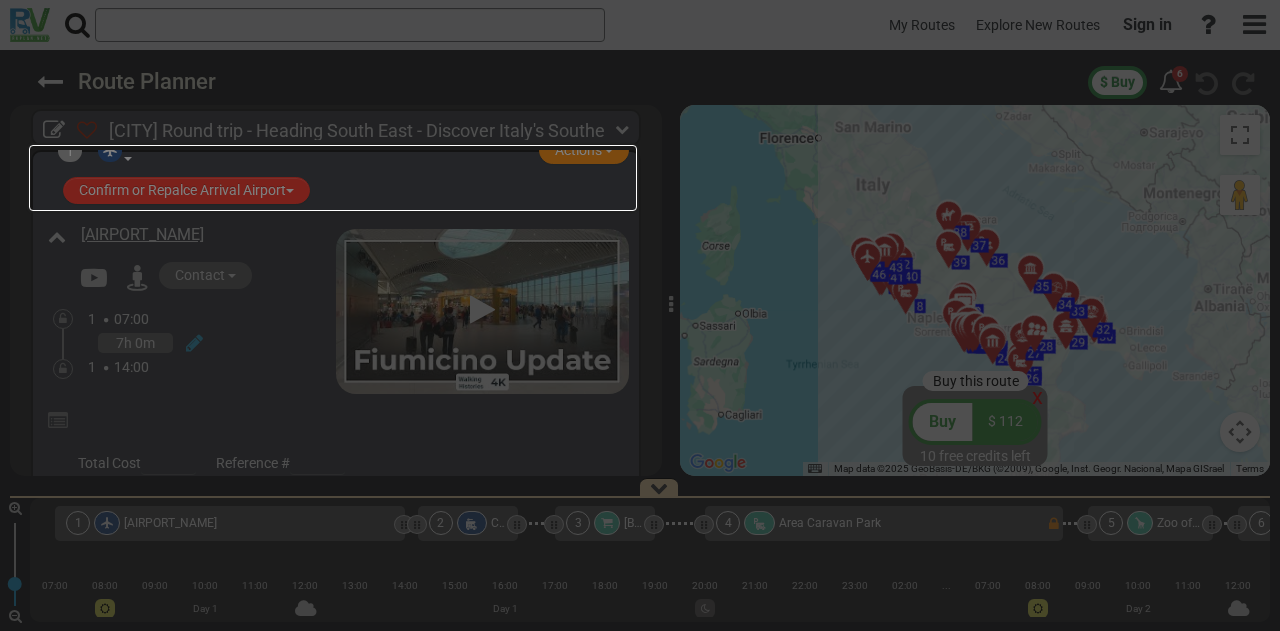 scroll, scrollTop: 365, scrollLeft: 0, axis: vertical 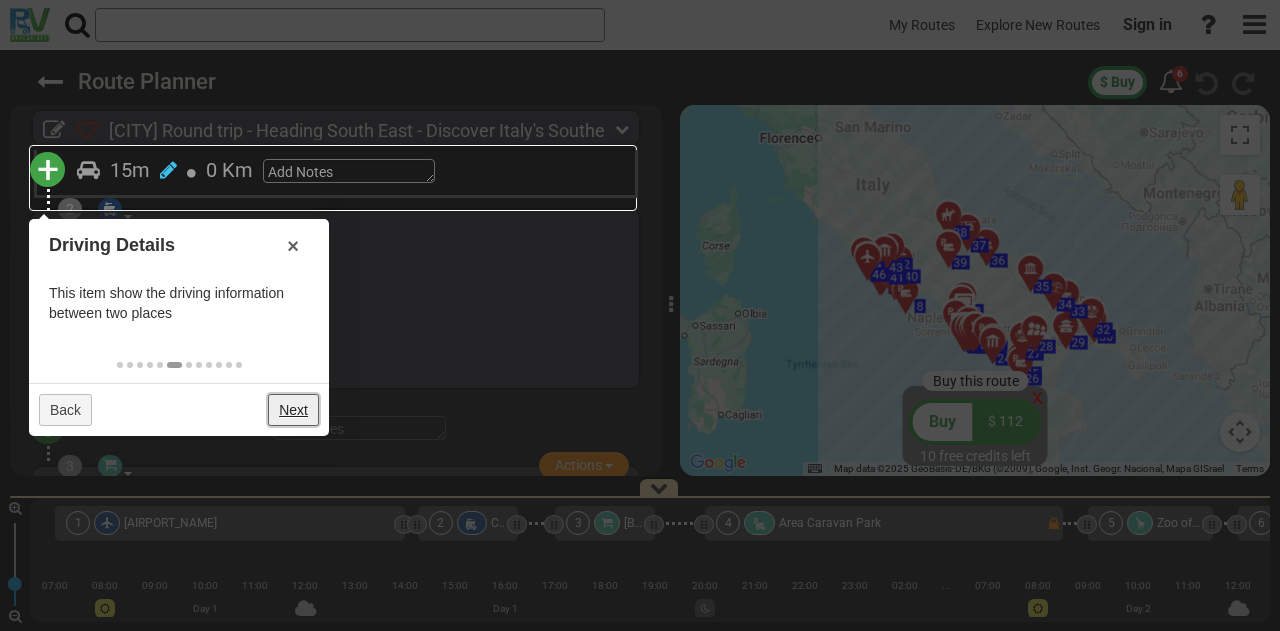 click on "Next" at bounding box center [293, 410] 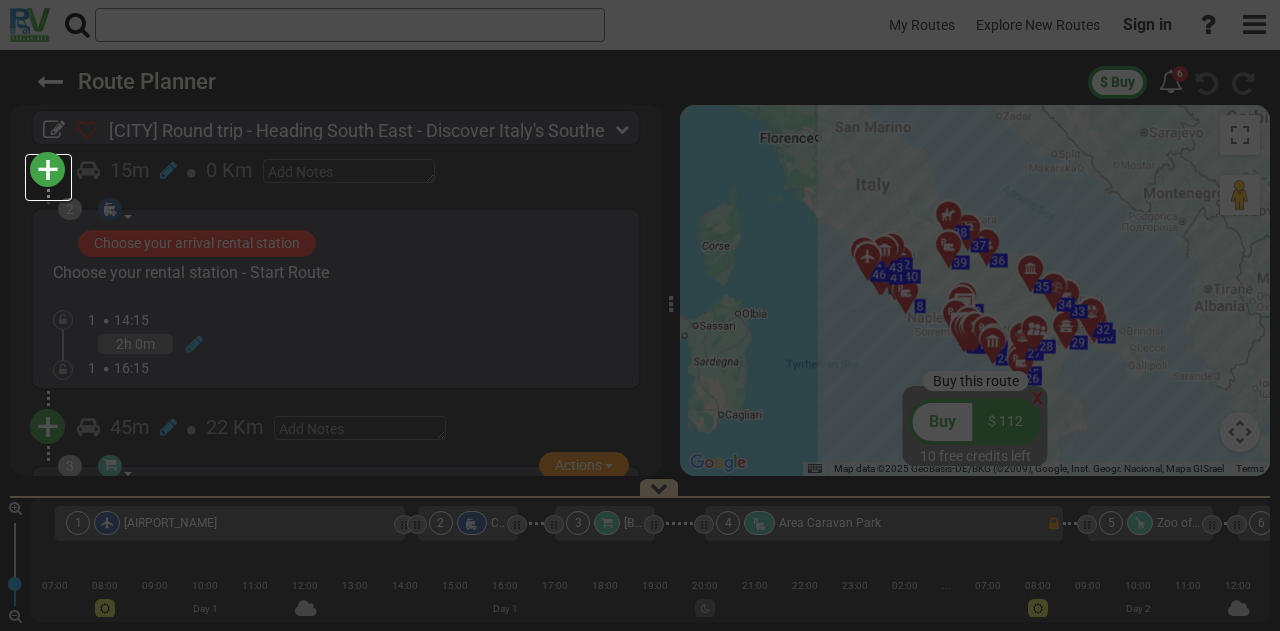 scroll, scrollTop: 374, scrollLeft: 0, axis: vertical 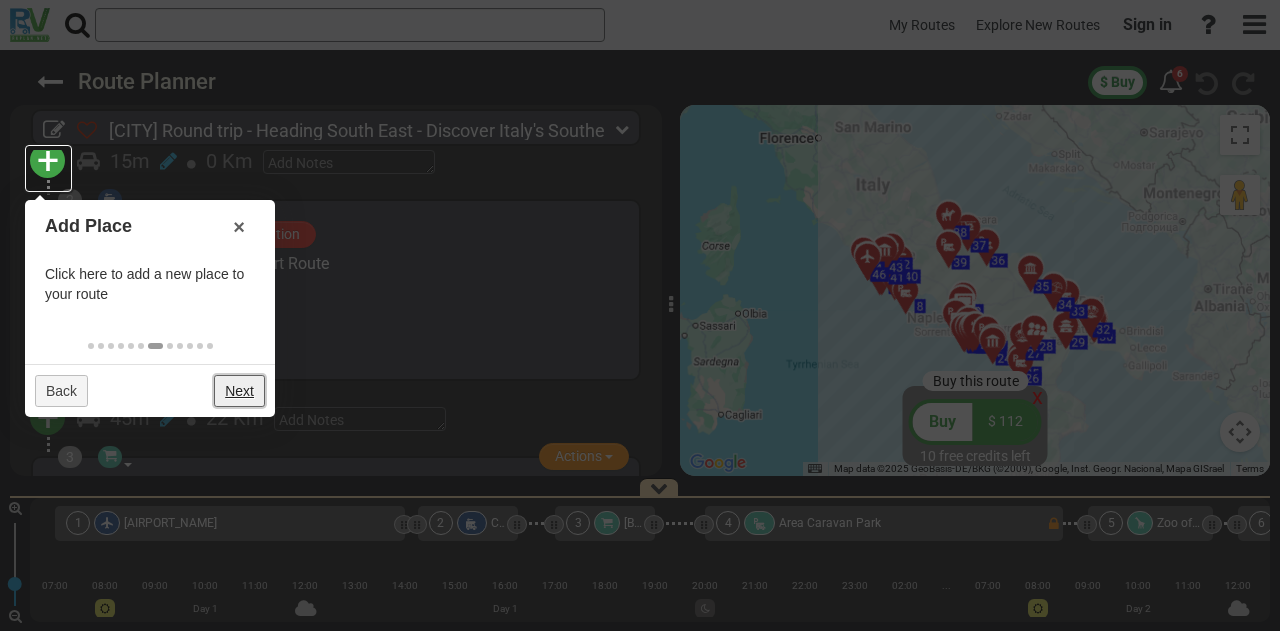 click on "Next" at bounding box center [239, 391] 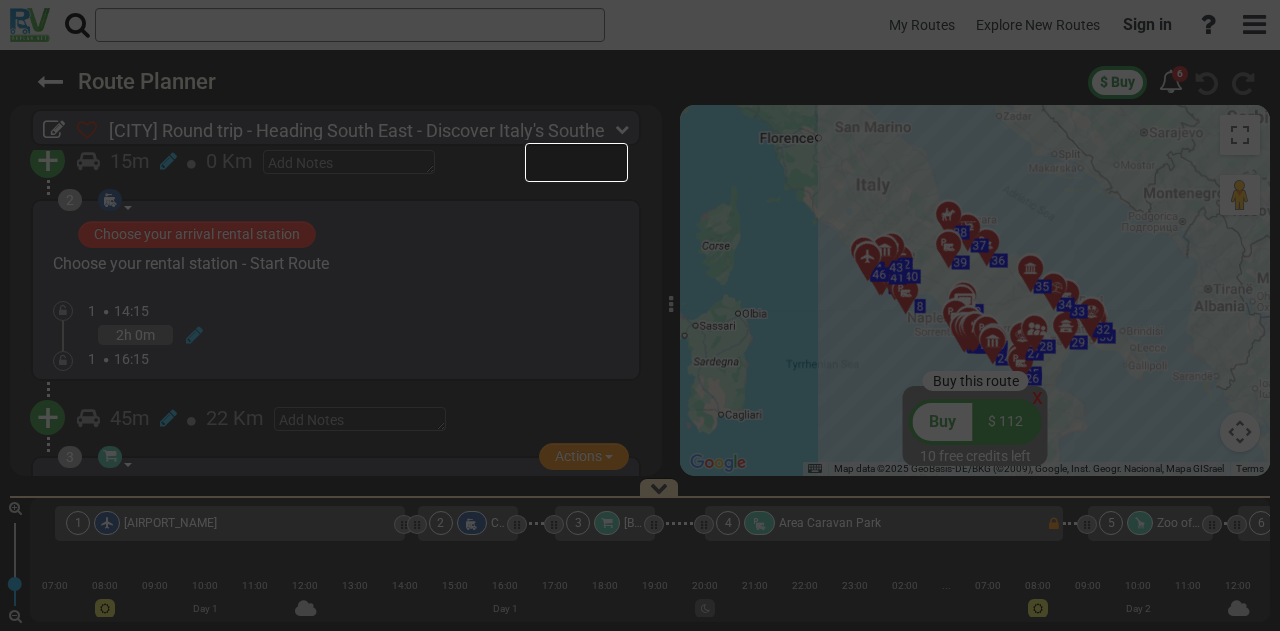 scroll, scrollTop: 0, scrollLeft: 0, axis: both 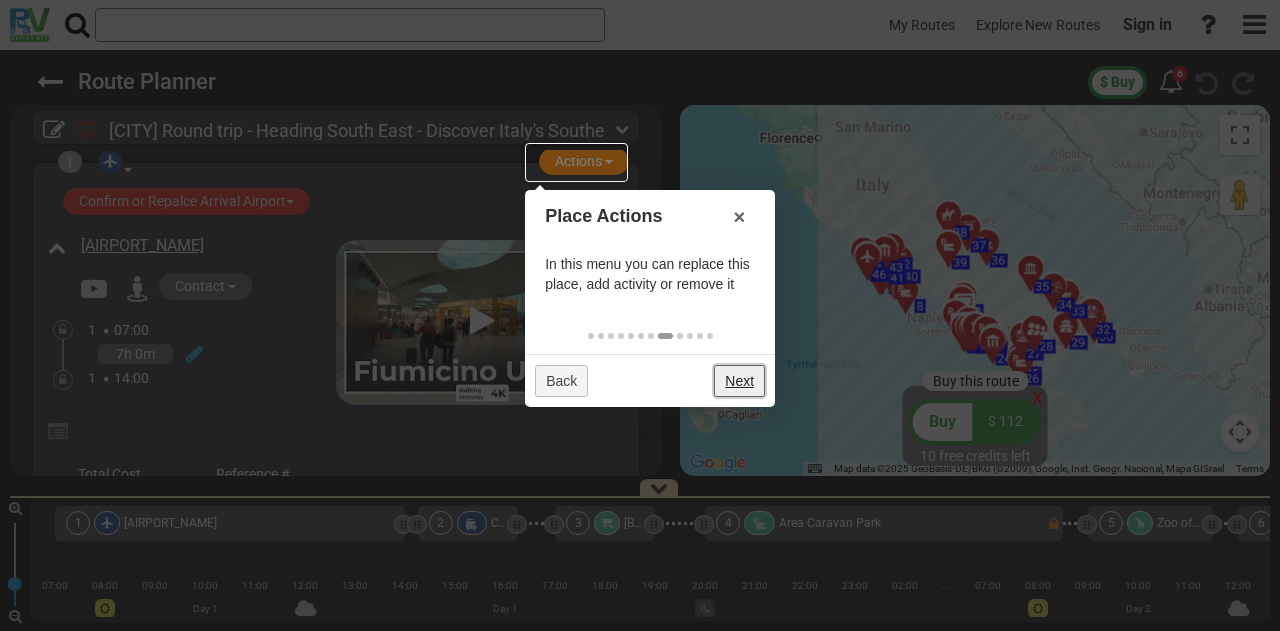 click on "Next" at bounding box center (739, 381) 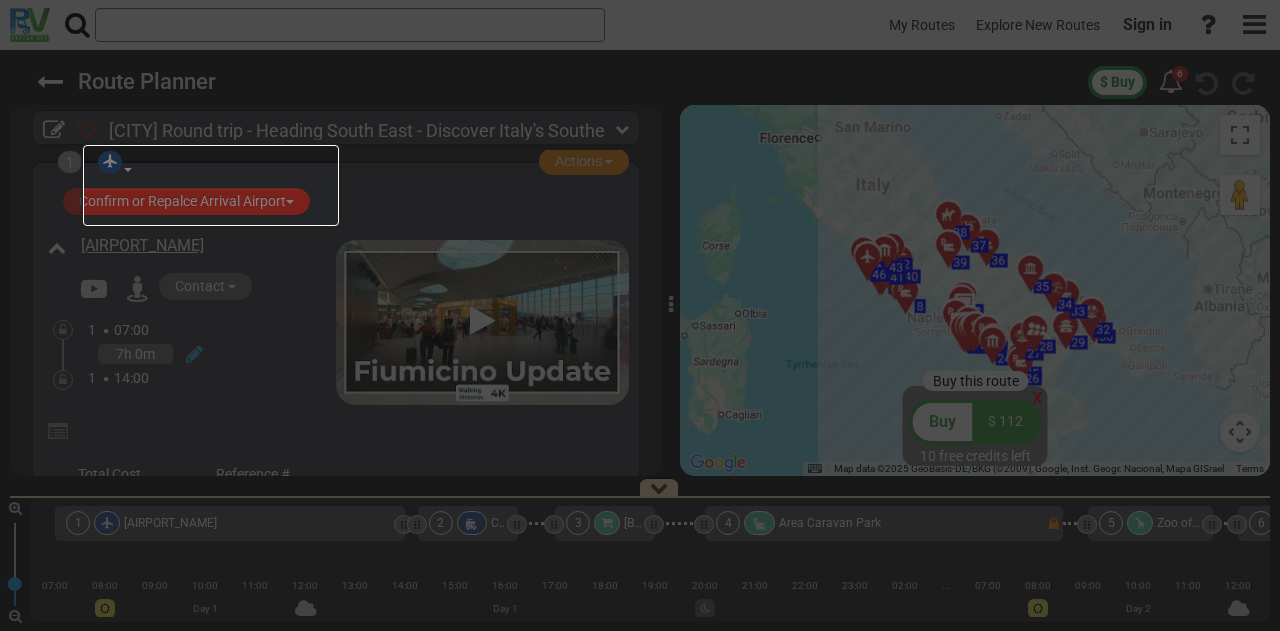 scroll, scrollTop: 192, scrollLeft: 0, axis: vertical 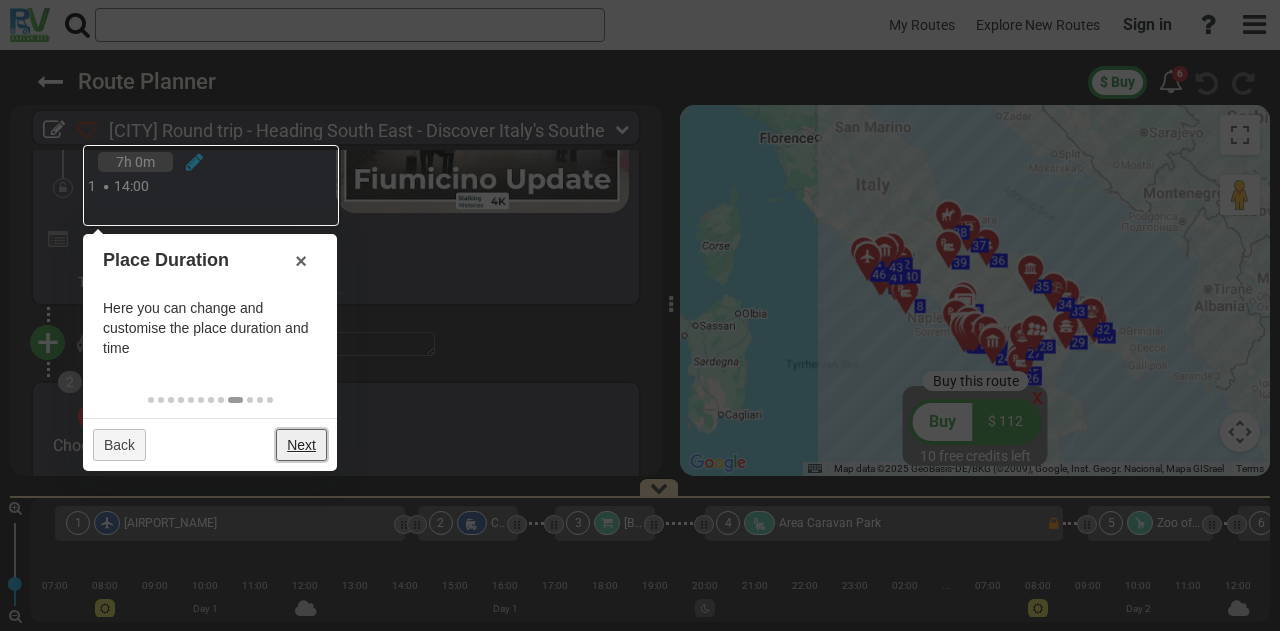 click on "Next" at bounding box center [301, 445] 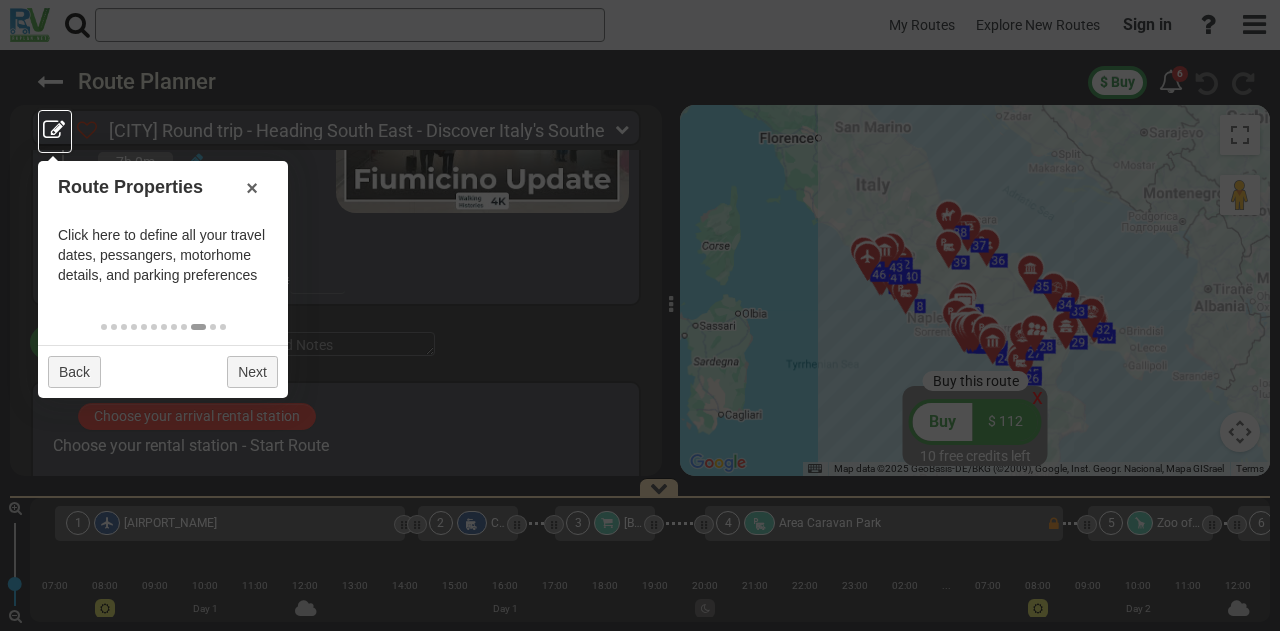 click on "Back Next" at bounding box center (163, 371) 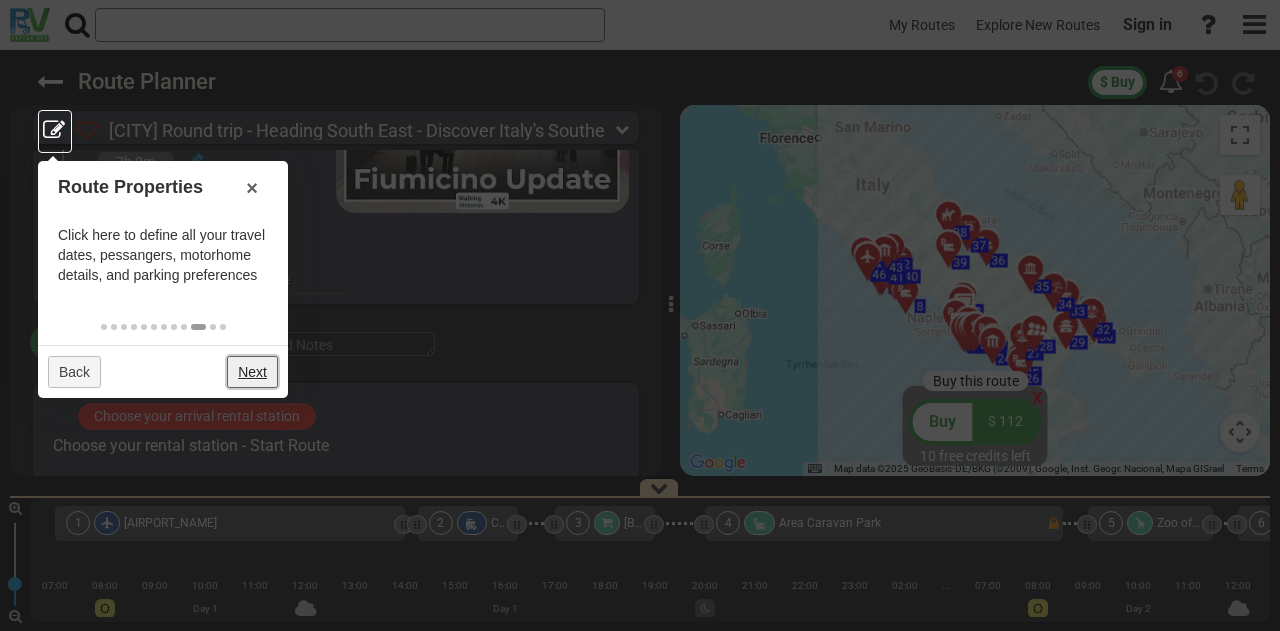 click on "Next" at bounding box center (252, 372) 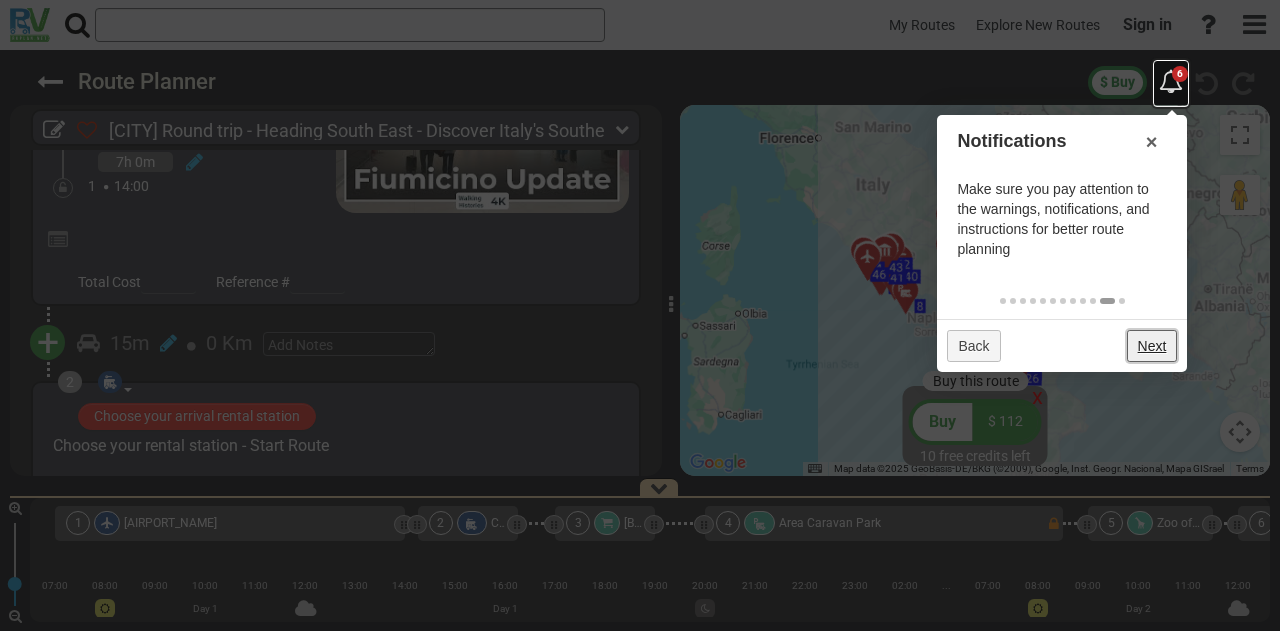 click on "Next" at bounding box center (1152, 346) 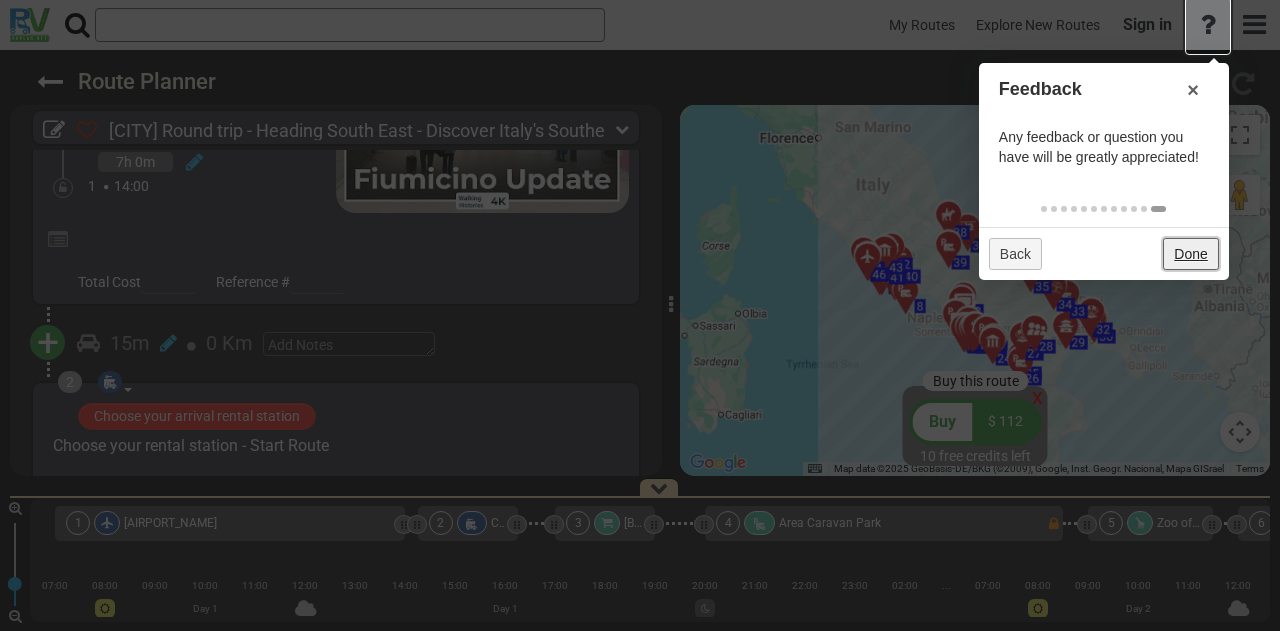 click on "Done" at bounding box center [1190, 254] 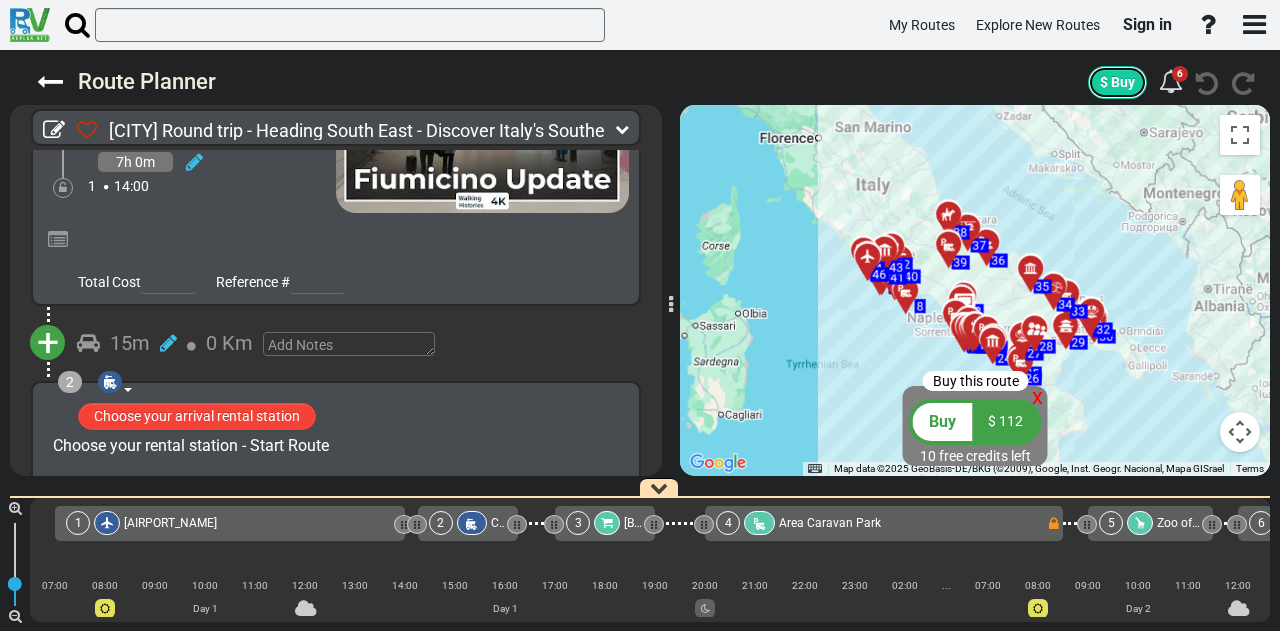 click on "$ Buy" at bounding box center (1117, 82) 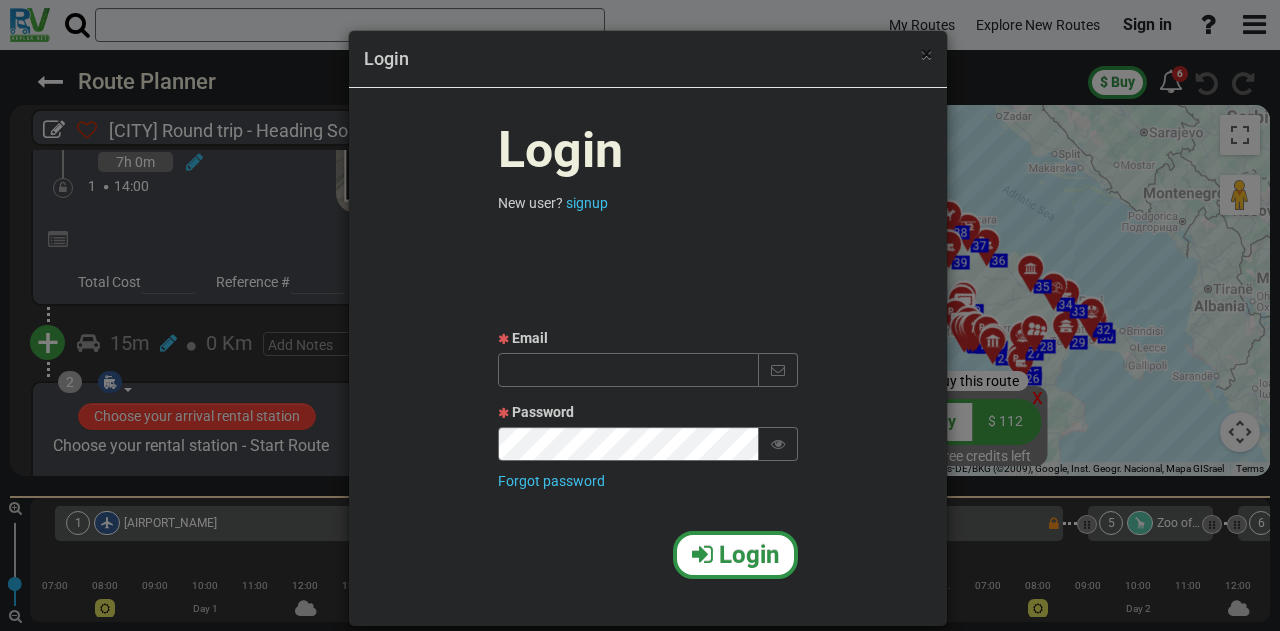 click on "×" at bounding box center [926, 54] 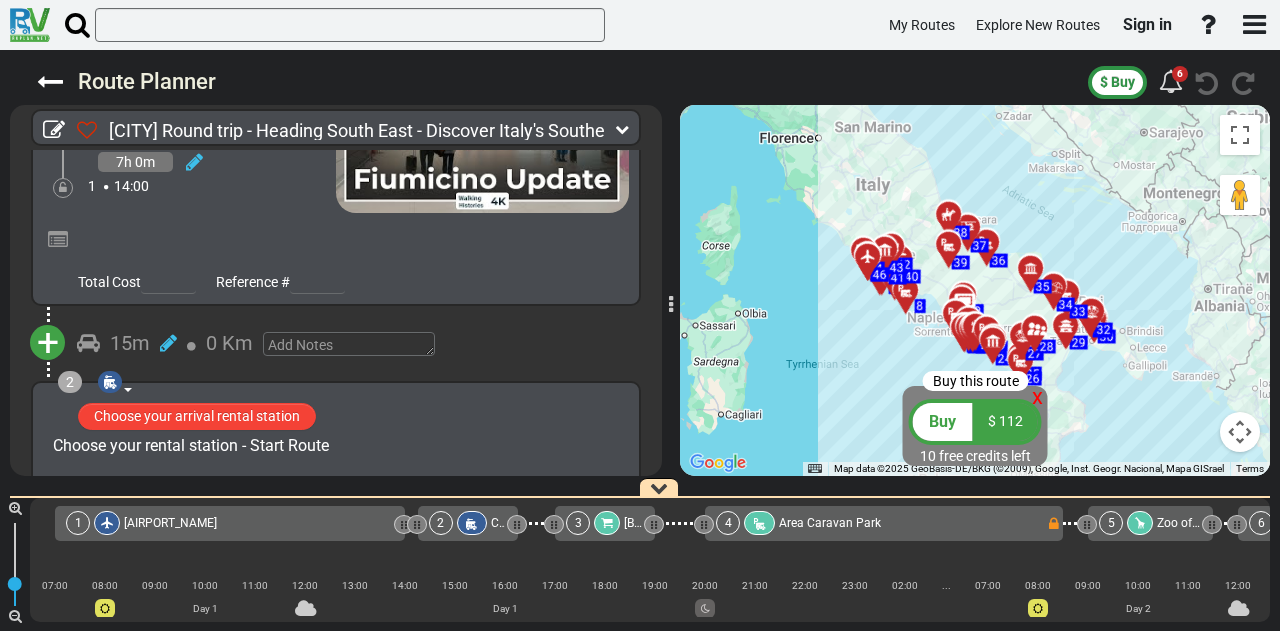 drag, startPoint x: 662, startPoint y: 484, endPoint x: 675, endPoint y: 282, distance: 202.41788 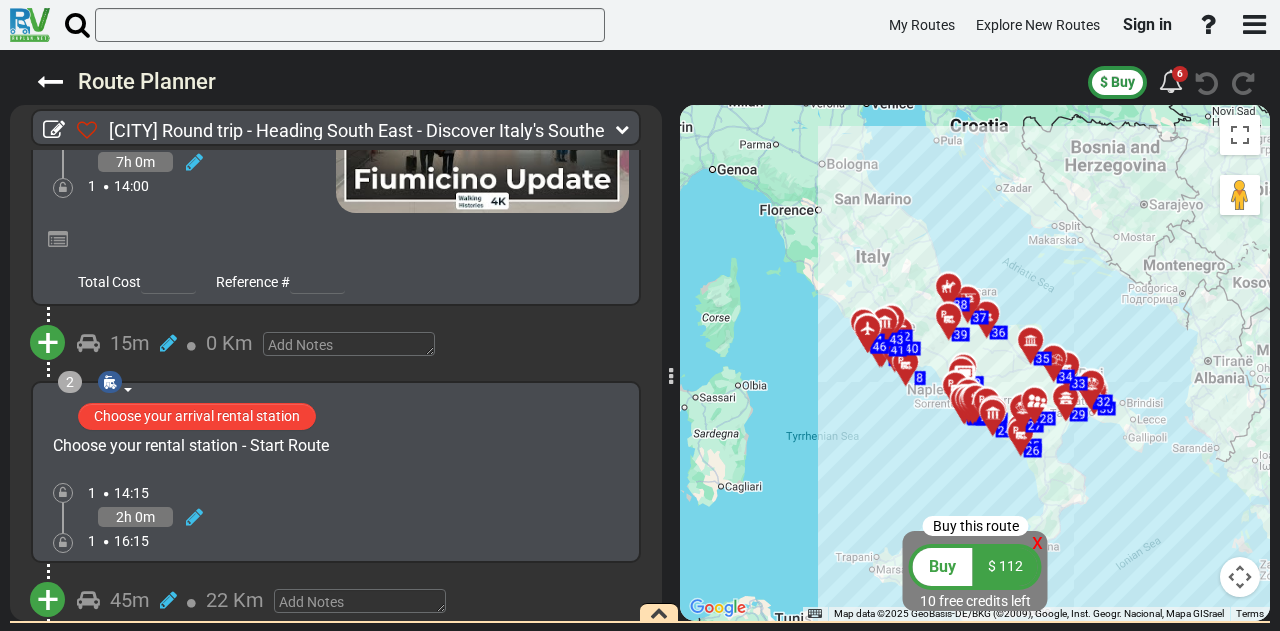 click at bounding box center (659, 613) 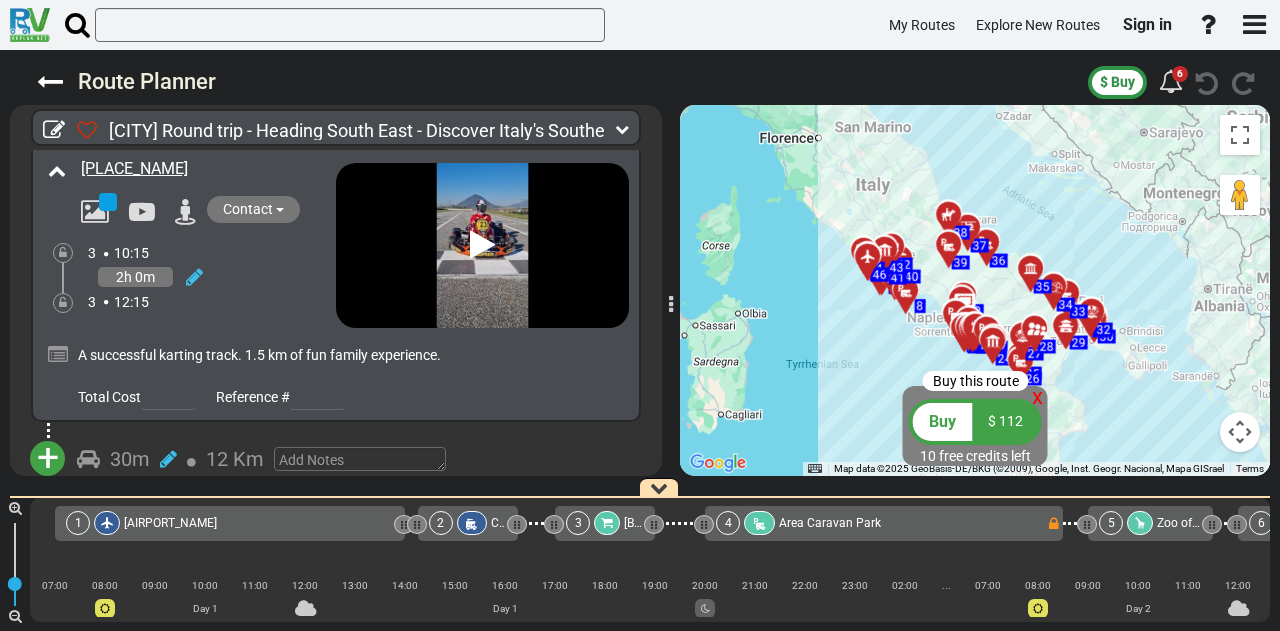 scroll, scrollTop: 2966, scrollLeft: 0, axis: vertical 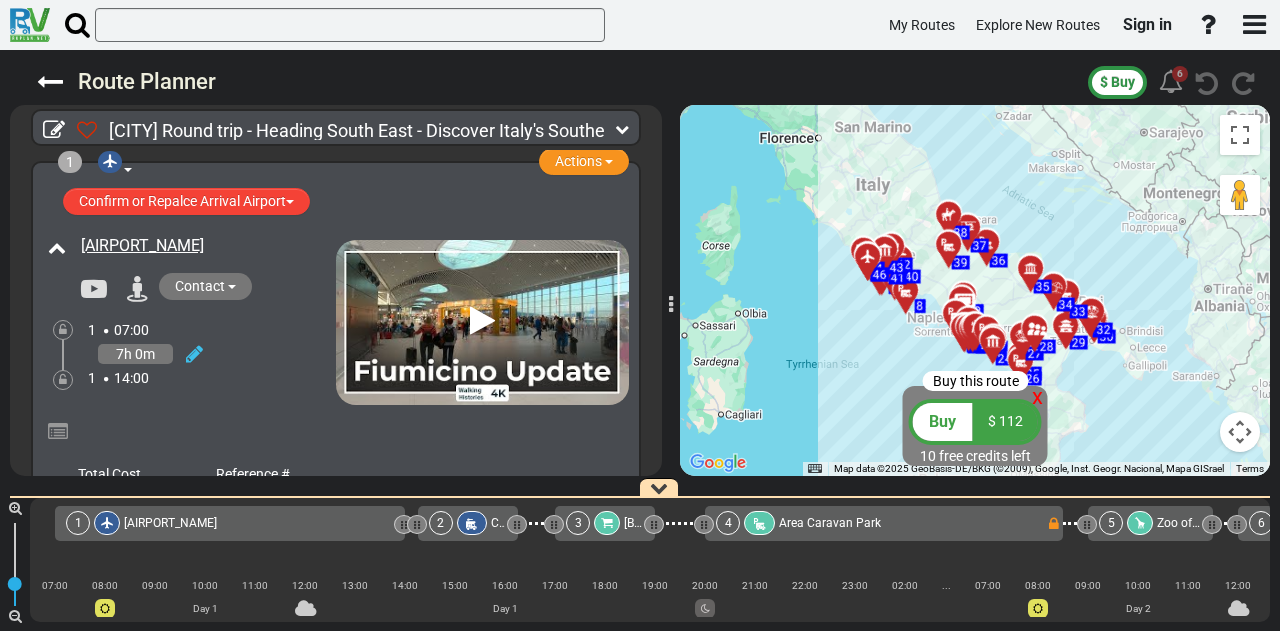 click on "6" at bounding box center (1180, 74) 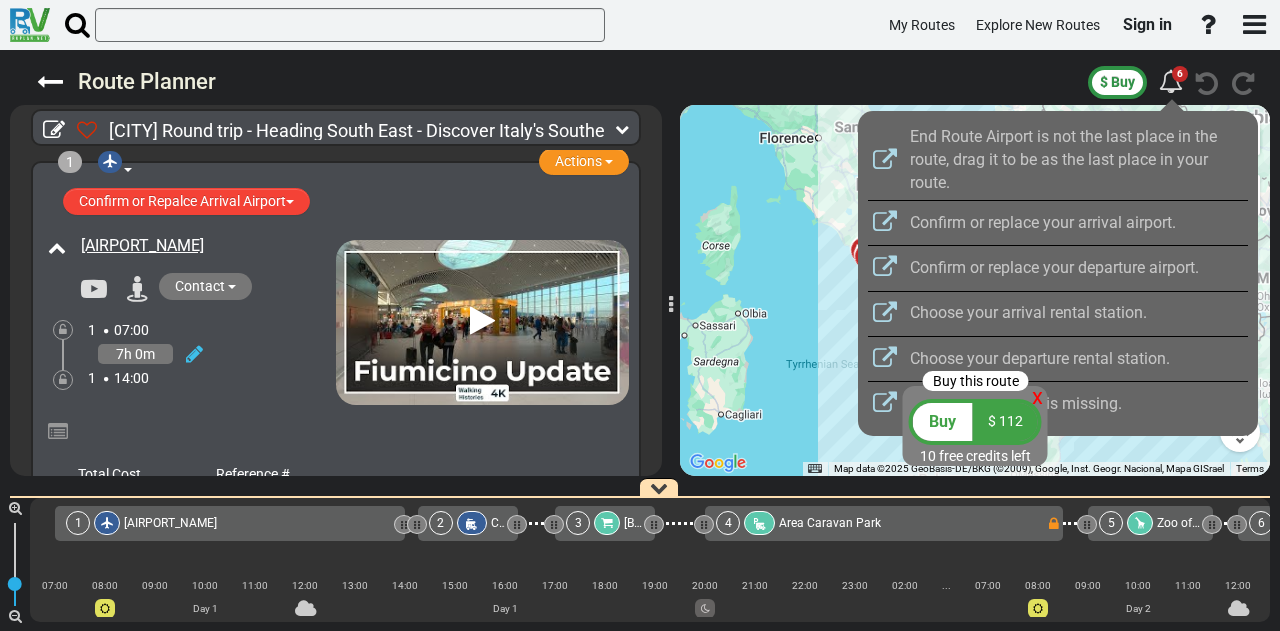 click at bounding box center [640, 315] 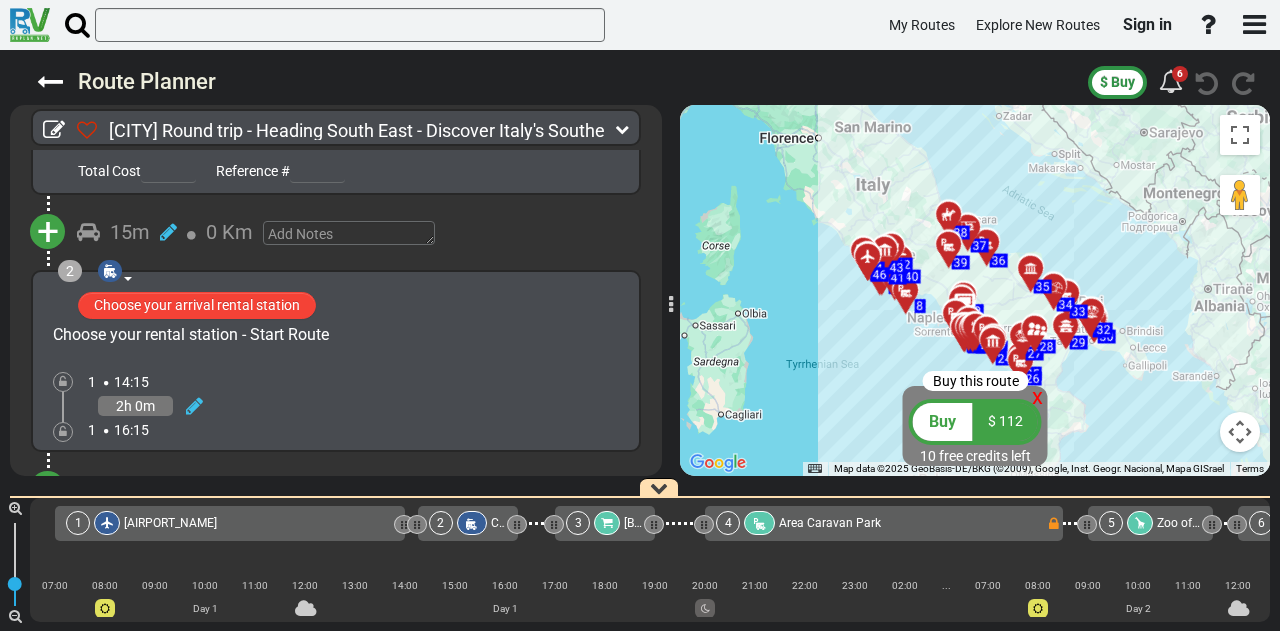 scroll, scrollTop: 0, scrollLeft: 0, axis: both 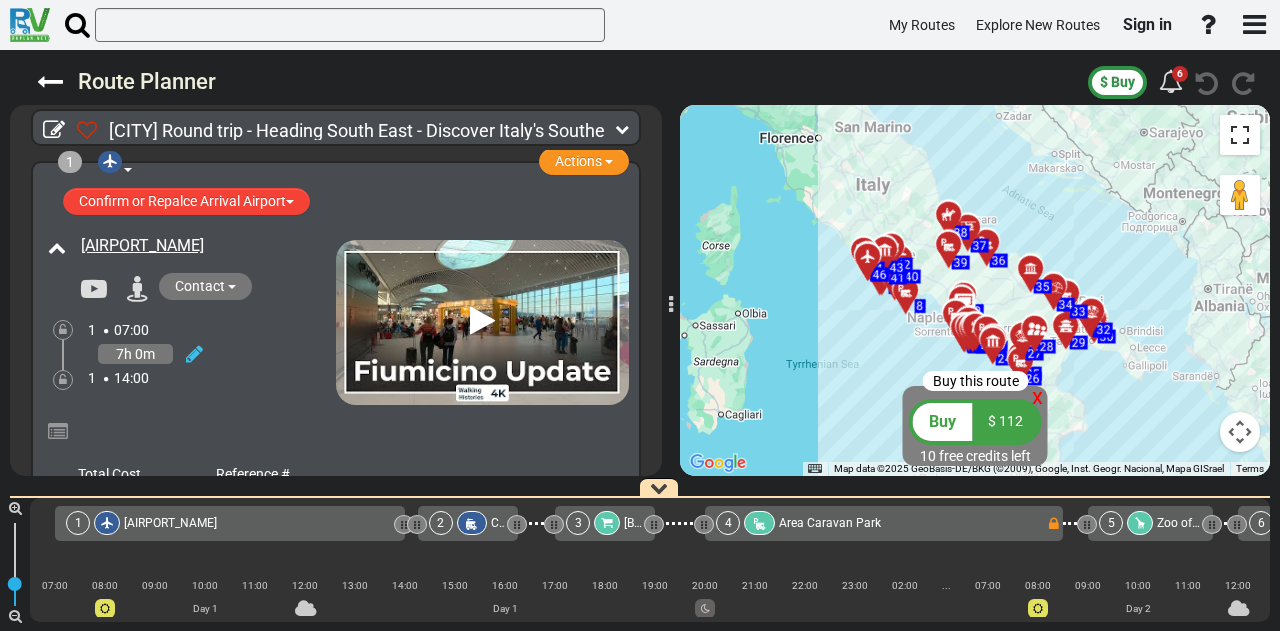 click at bounding box center [1240, 135] 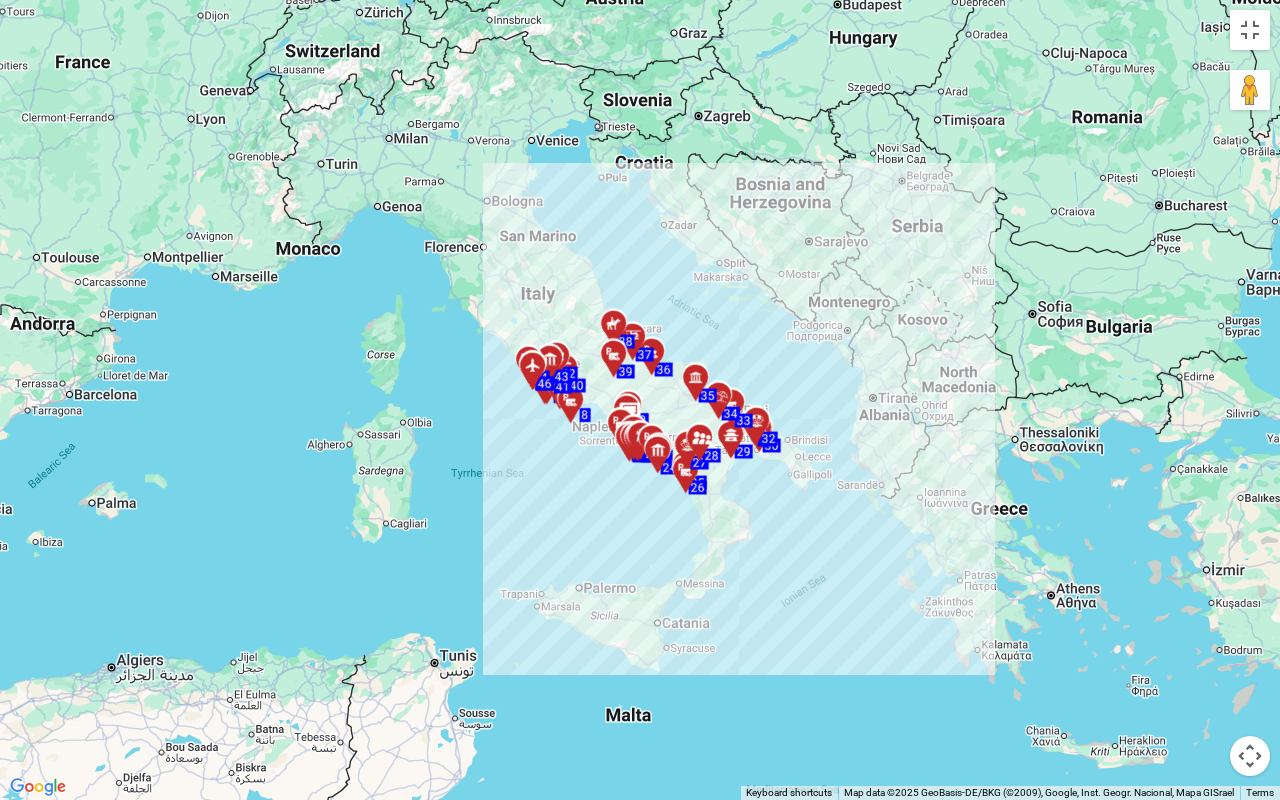 click on "To activate drag with keyboard, press Alt + Enter. Once in keyboard drag state, use the arrow keys to move the marker. To complete the drag, press the Enter key. To cancel, press Escape. 1 2 3 4 5 6 7 8 9 10 11 12 13 14 15 16 17 18 19 20 21 22 23 24 25 26 27 28 29 30 31 32 33 34 35 36 37 38 39 40 41 42 43 44 45 46" at bounding box center [640, 400] 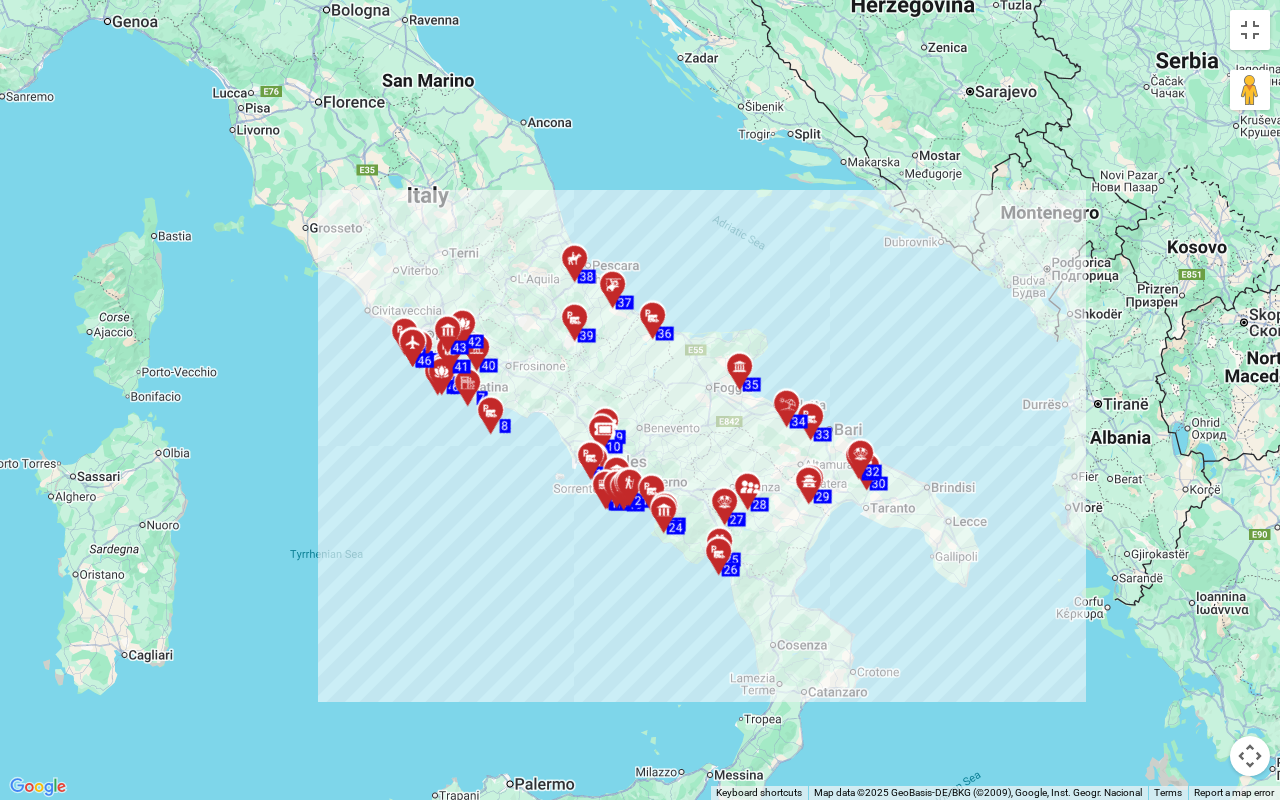 click on "To activate drag with keyboard, press Alt + Enter. Once in keyboard drag state, use the arrow keys to move the marker. To complete the drag, press the Enter key. To cancel, press Escape. 1 2 3 4 5 6 7 8 9 10 11 12 13 14 15 16 17 18 19 20 21 22 23 24 25 26 27 28 29 30 31 32 33 34 35 36 37 38 39 40 41 42 43 44 45 46" at bounding box center [640, 400] 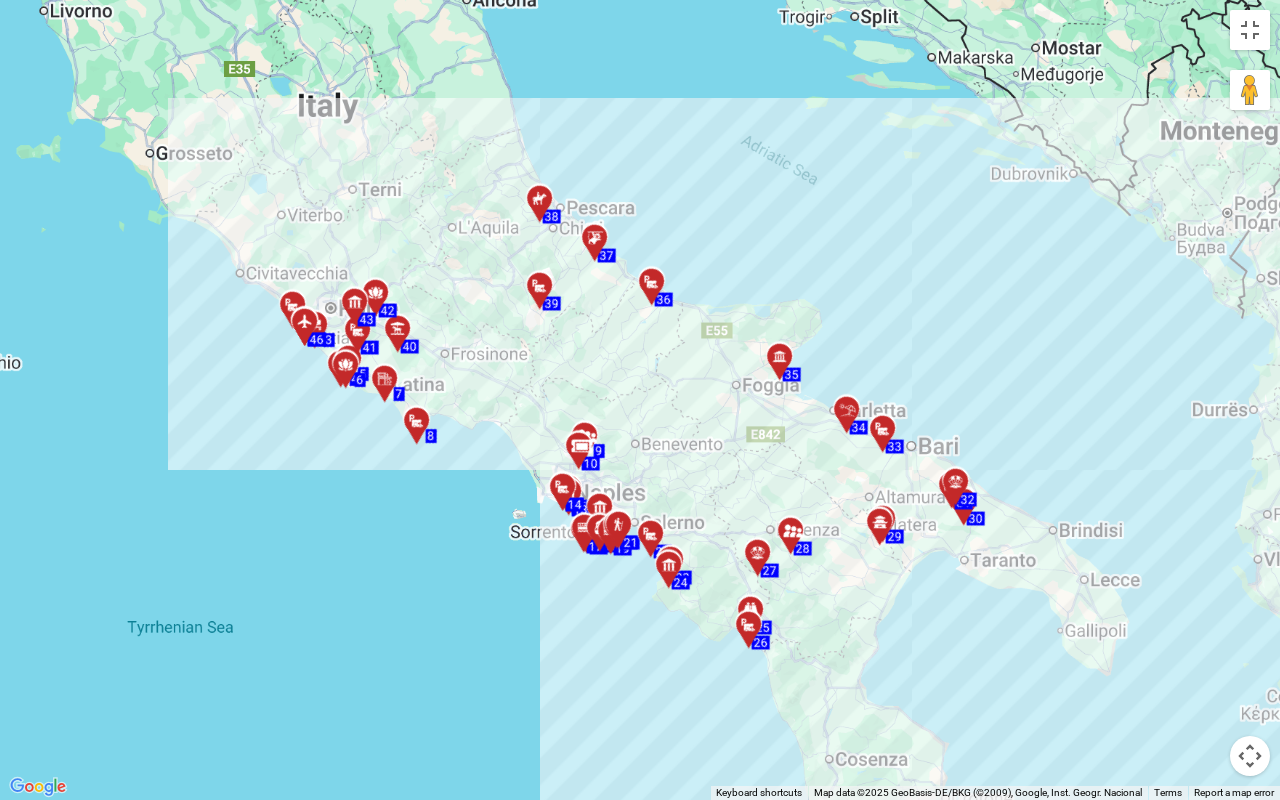 click on "To activate drag with keyboard, press Alt + Enter. Once in keyboard drag state, use the arrow keys to move the marker. To complete the drag, press the Enter key. To cancel, press Escape. 1 2 3 4 5 6 7 8 9 10 11 12 13 14 15 16 17 18 19 20 21 22 23 24 25 26 27 28 29 30 31 32 33 34 35 36 37 38 39 40 41 42 43 44 45 46" at bounding box center (640, 400) 